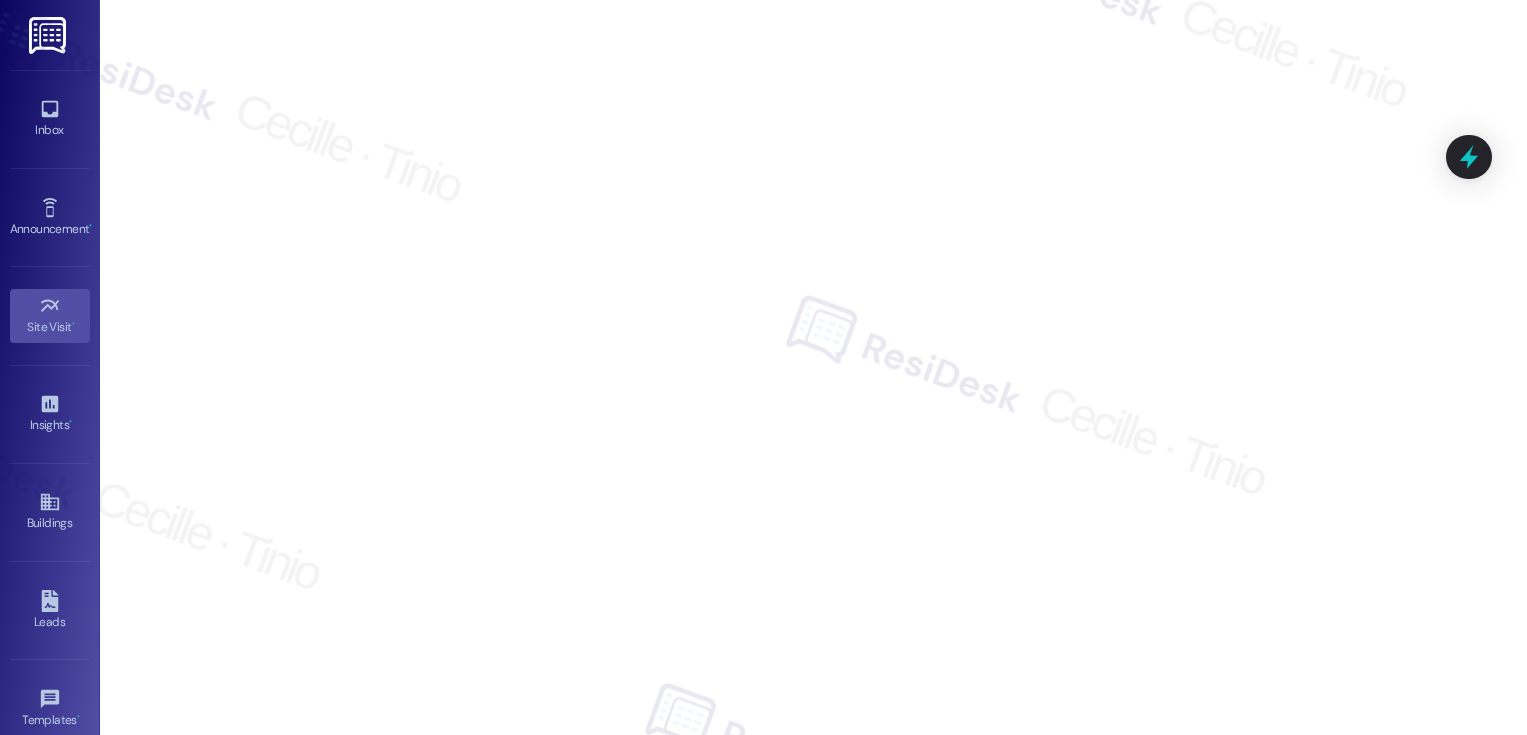 scroll, scrollTop: 0, scrollLeft: 0, axis: both 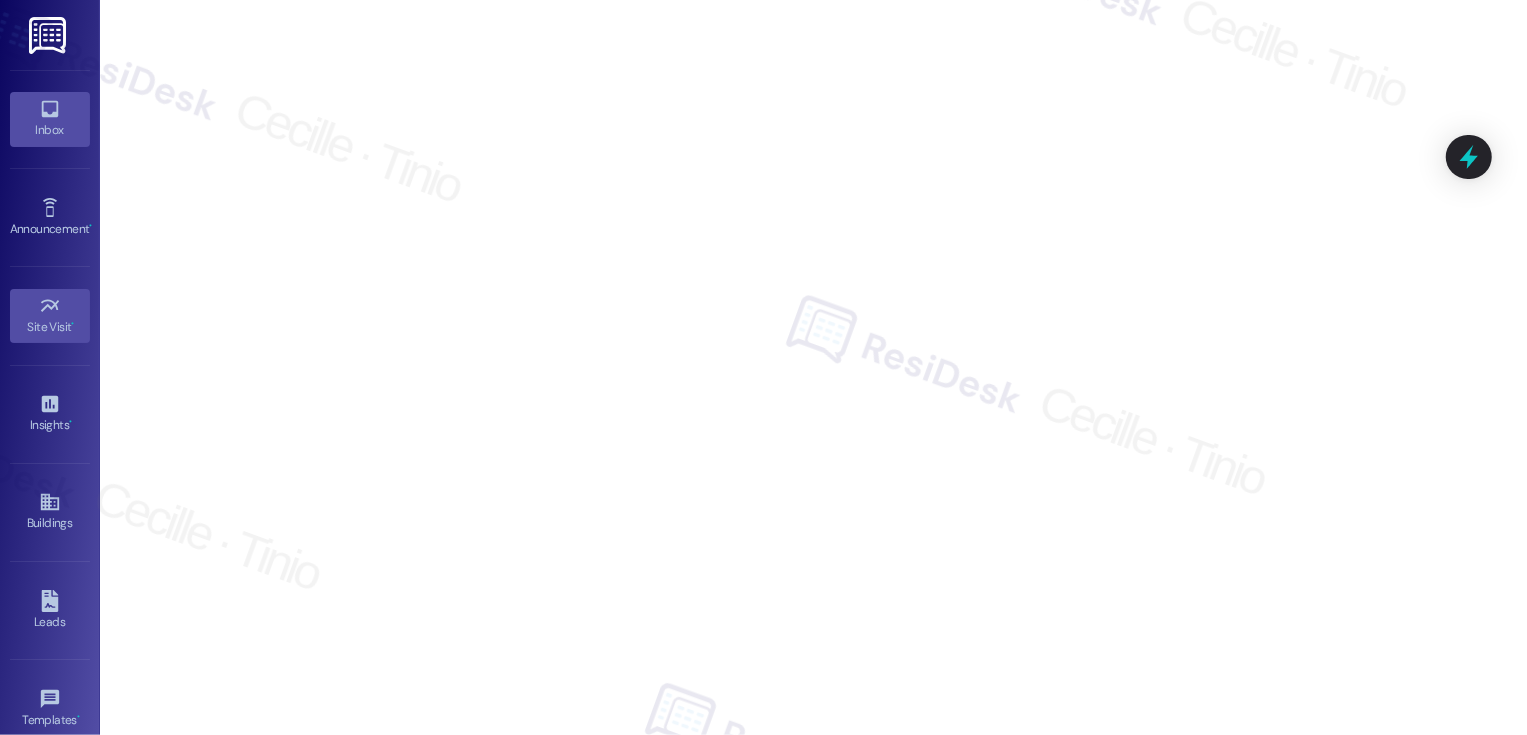 click on "Inbox" at bounding box center [50, 130] 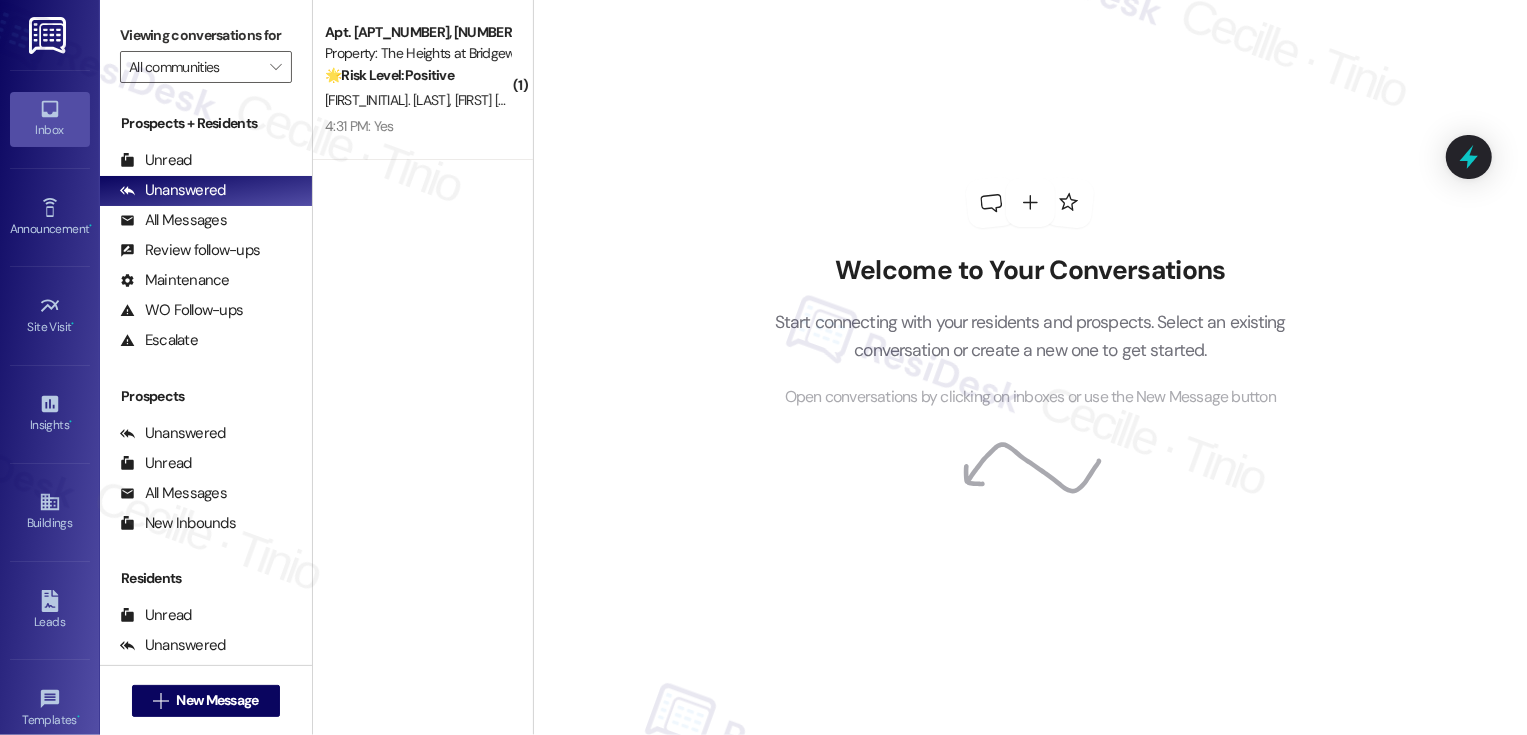 click on "( [NUMBER] ) Apt. [NUMBER], [STREET_NAME] [STREET_TYPE] Property: The Heights at Bridgewater 🌟  Risk Level:  Positive The resident responded positively to a check-in regarding a completed work order. This indicates satisfaction and positive engagement. [FIRST] [LAST] [FIRST] [LAST] [TIME]: Yes [TIME]: Yes" at bounding box center (423, 296) 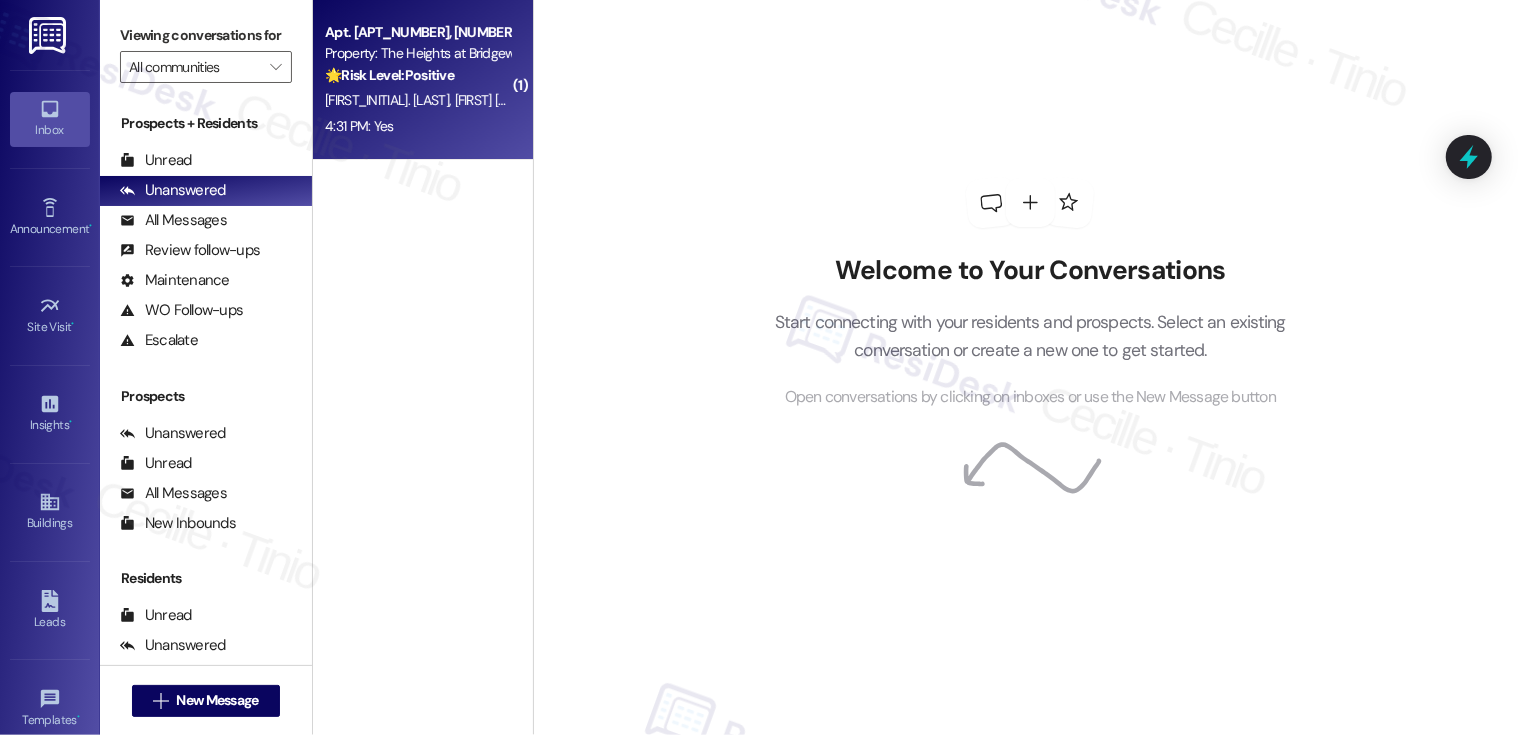 click on "4:31 PM: Yes 4:31 PM: Yes" at bounding box center [417, 126] 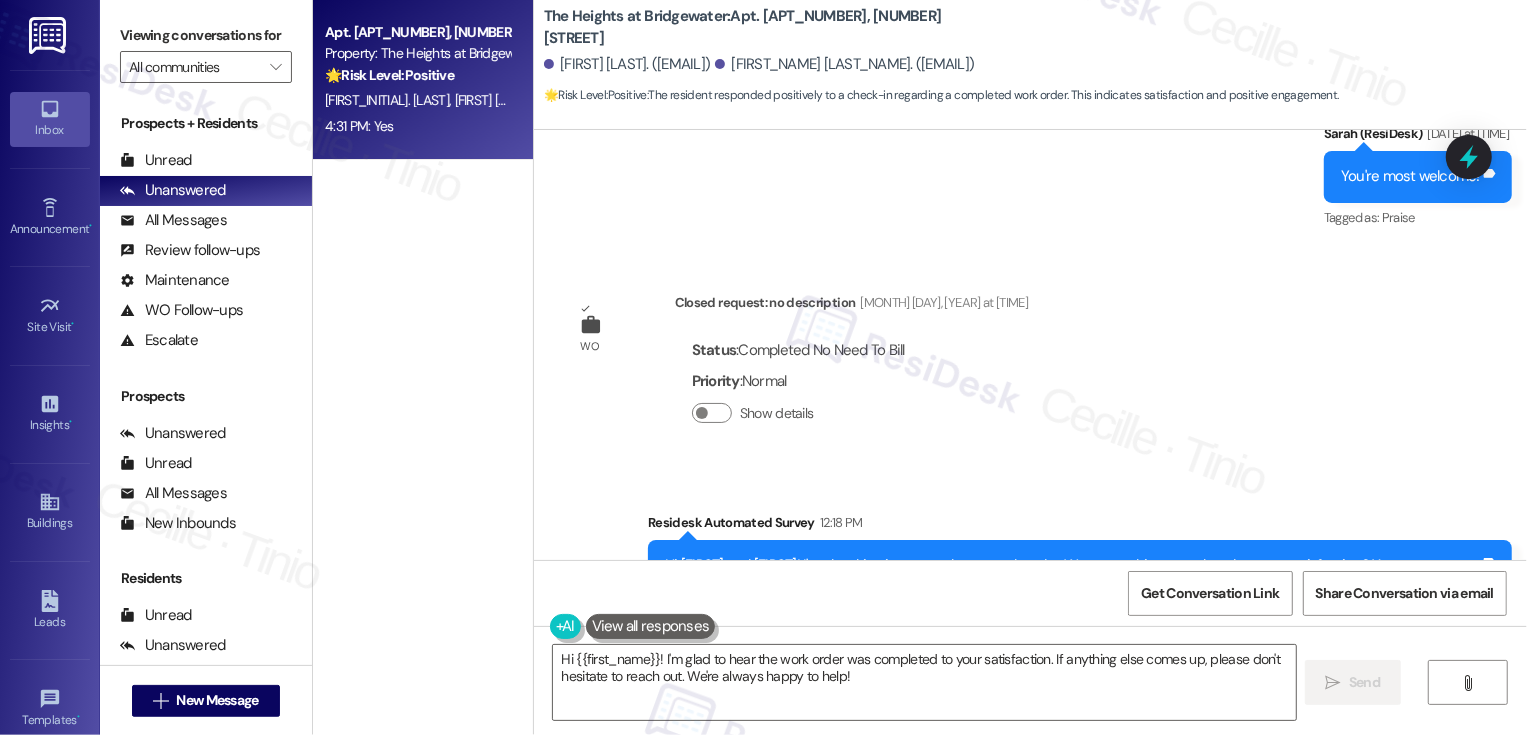 scroll, scrollTop: 6817, scrollLeft: 0, axis: vertical 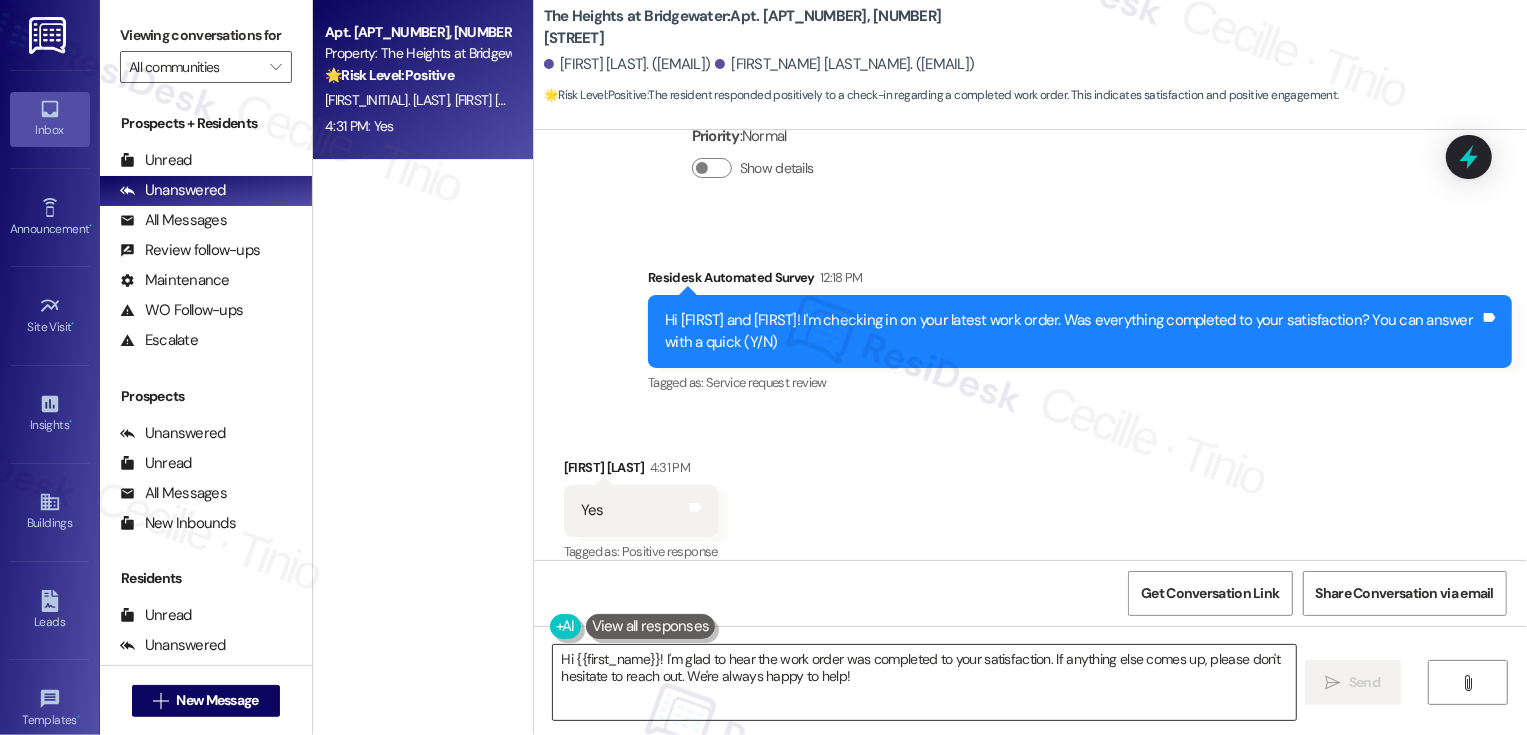 click on "Hi {{first_name}}! I'm glad to hear the work order was completed to your satisfaction. If anything else comes up, please don't hesitate to reach out. We're always happy to help!" at bounding box center [924, 682] 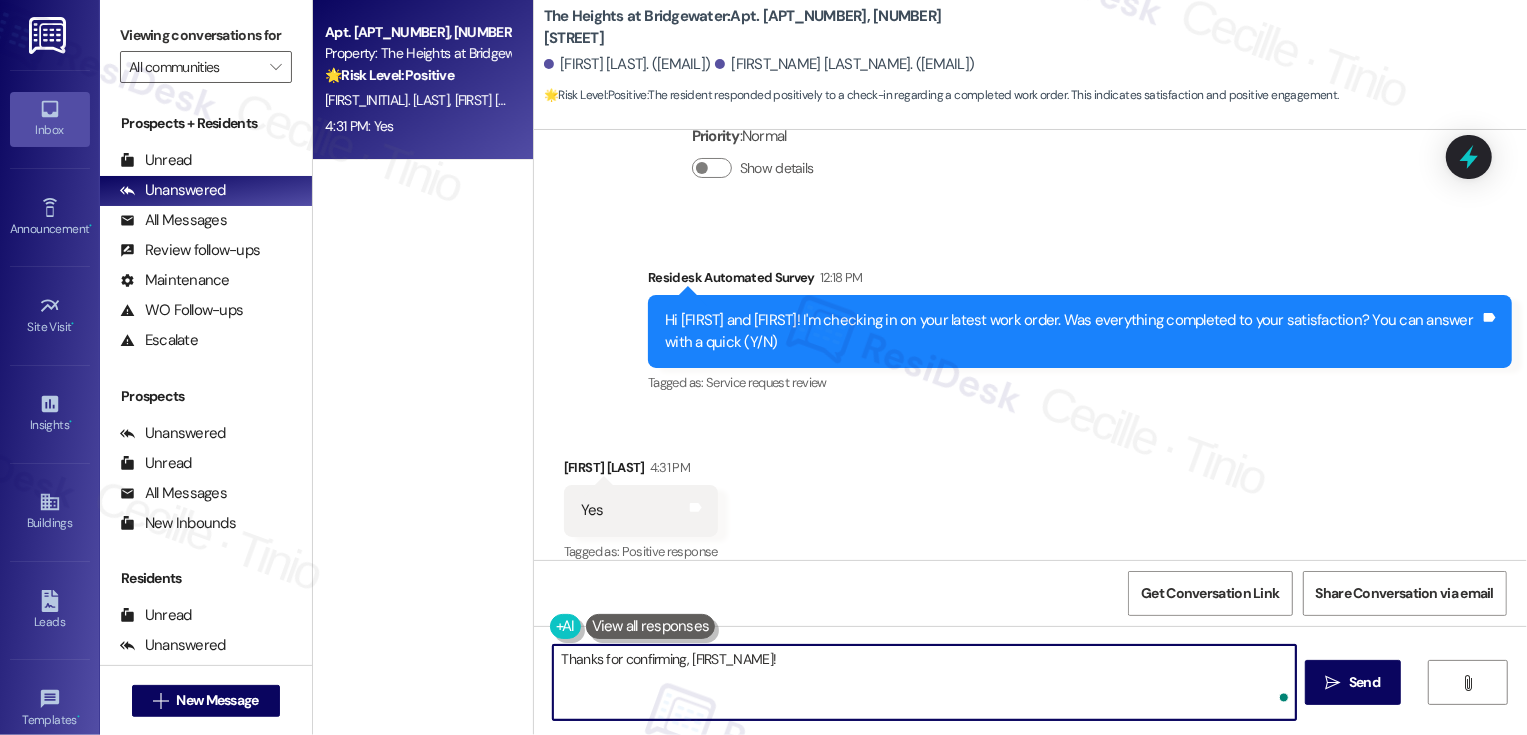 paste on "If you don't mind me asking, how has your experience been so far? Has the property lived up to your expectations?" 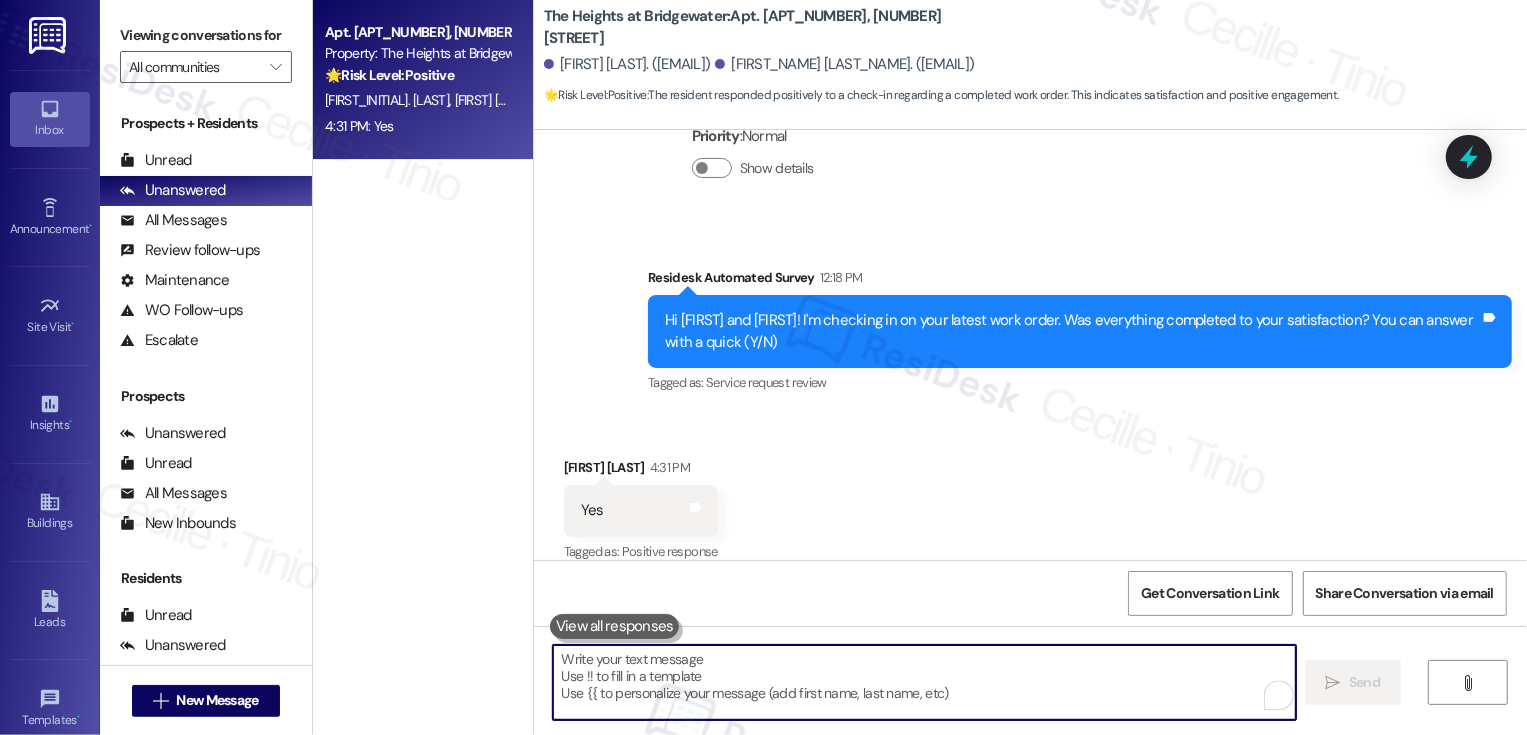 scroll, scrollTop: 6816, scrollLeft: 0, axis: vertical 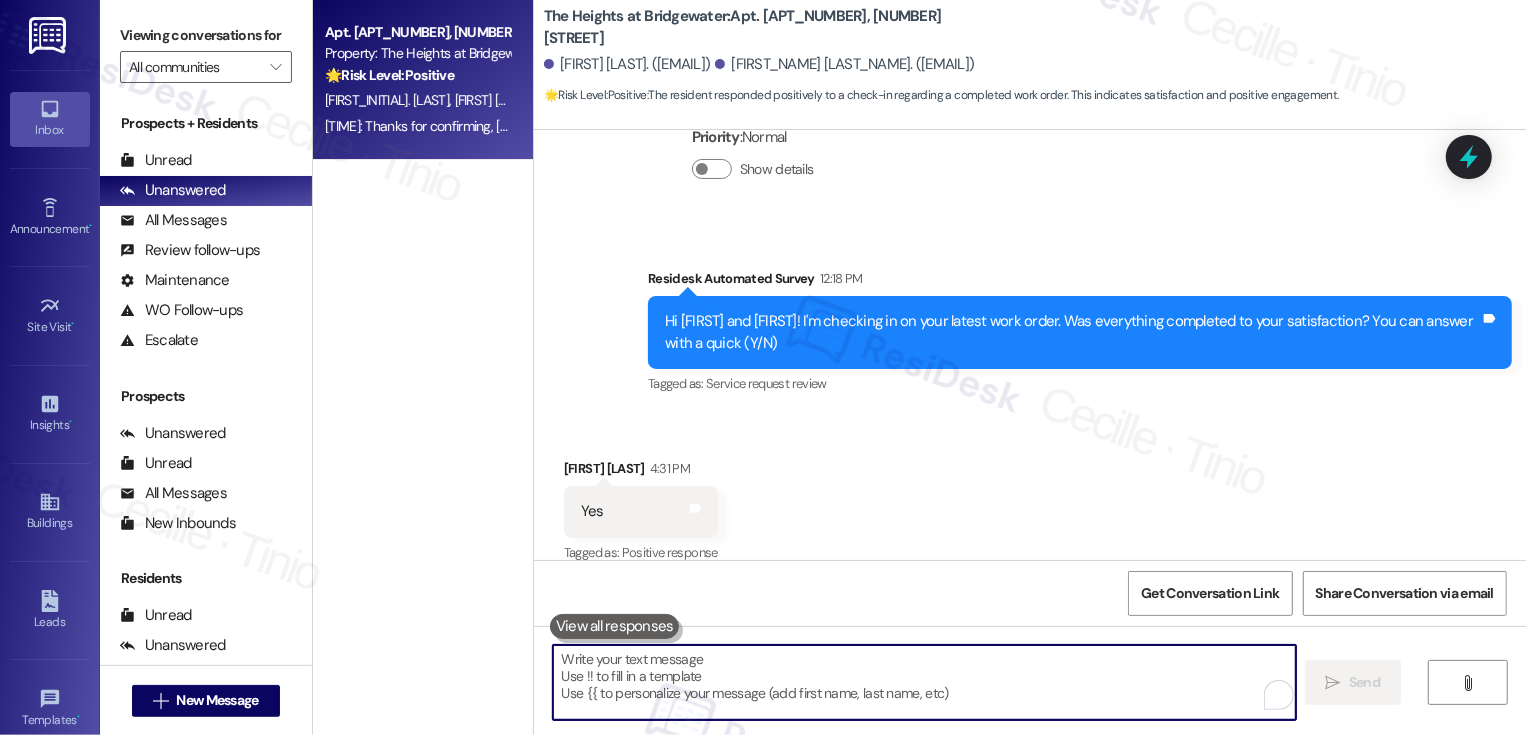 type 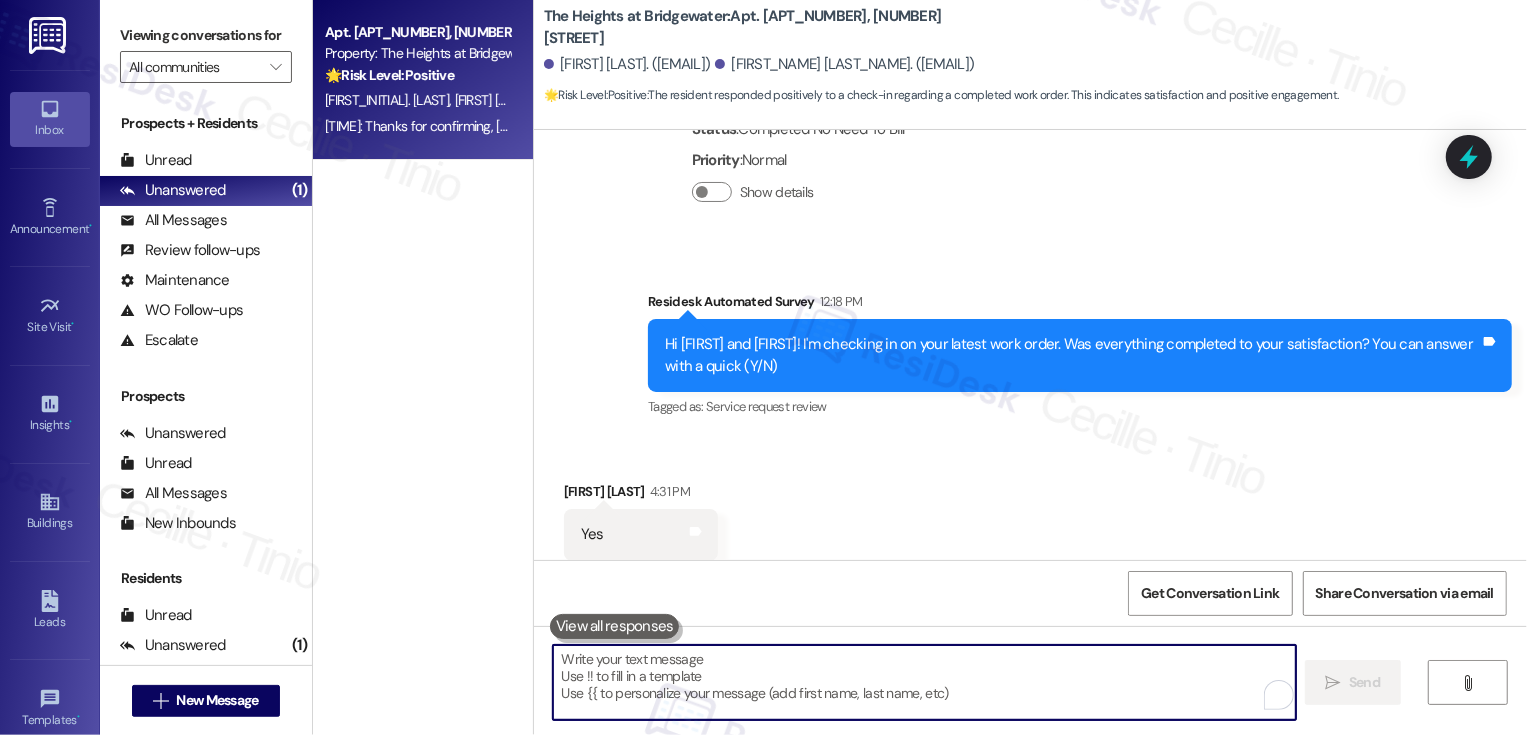 scroll, scrollTop: 6978, scrollLeft: 0, axis: vertical 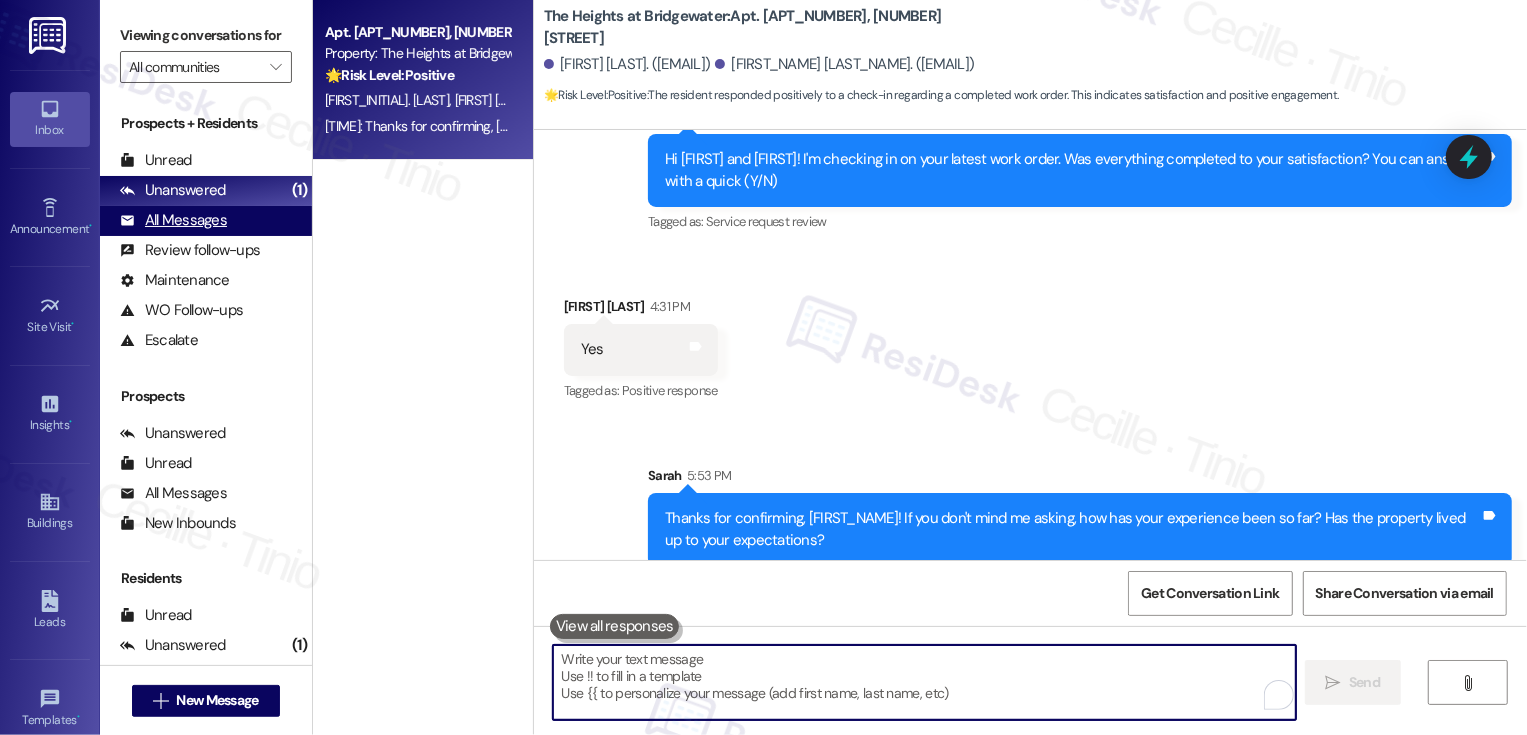 click on "All Messages" at bounding box center (173, 220) 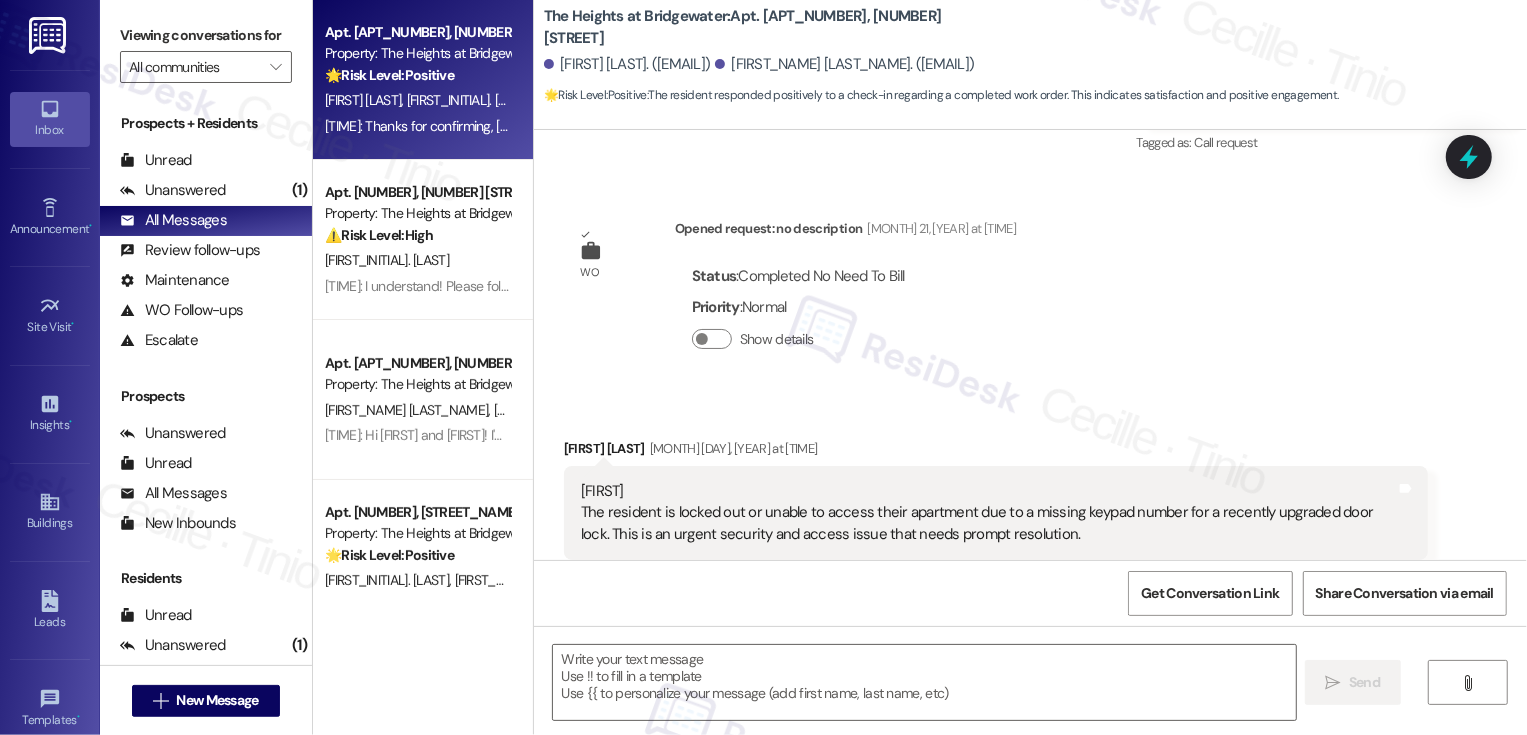type on "Fetching suggested responses. Please feel free to read through the conversation in the meantime." 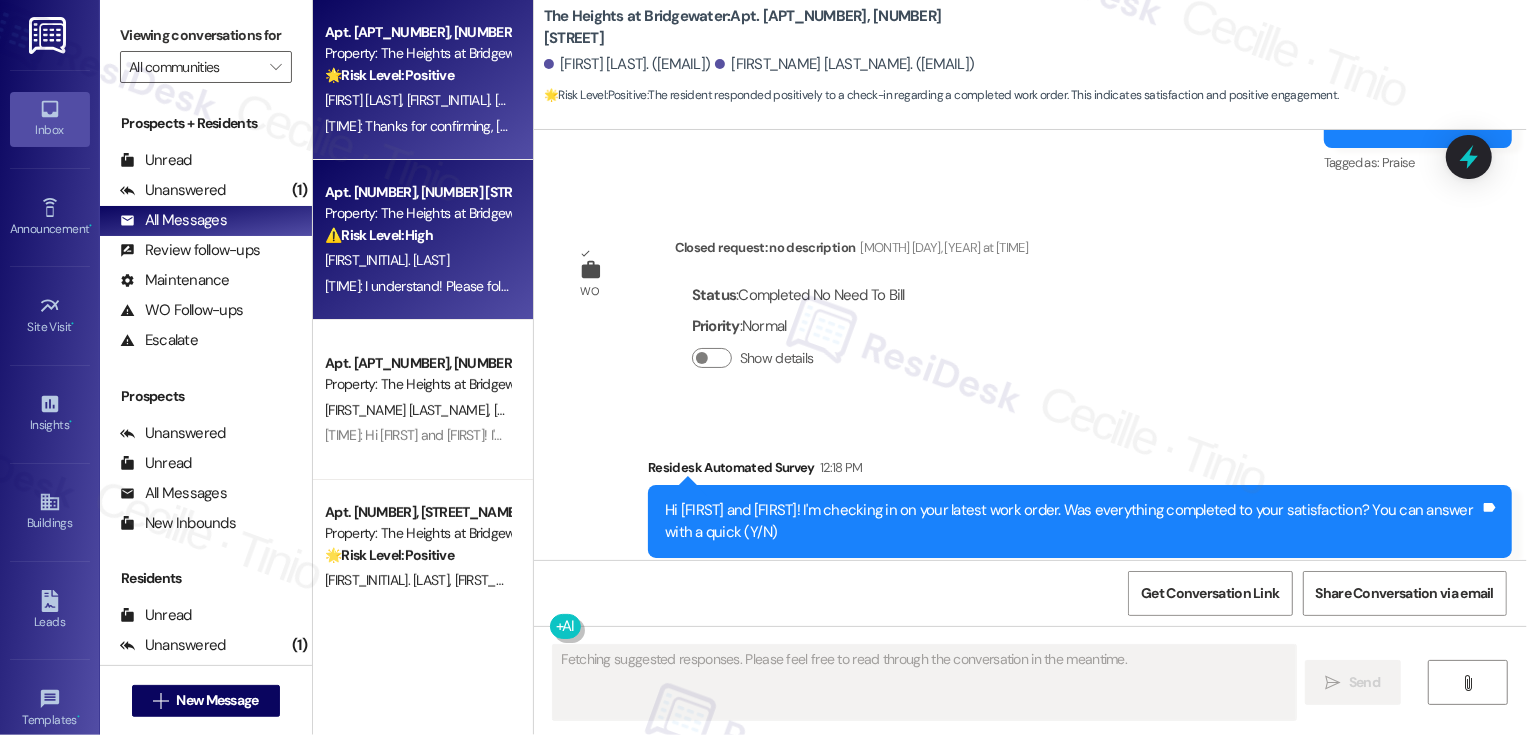 scroll, scrollTop: 6816, scrollLeft: 0, axis: vertical 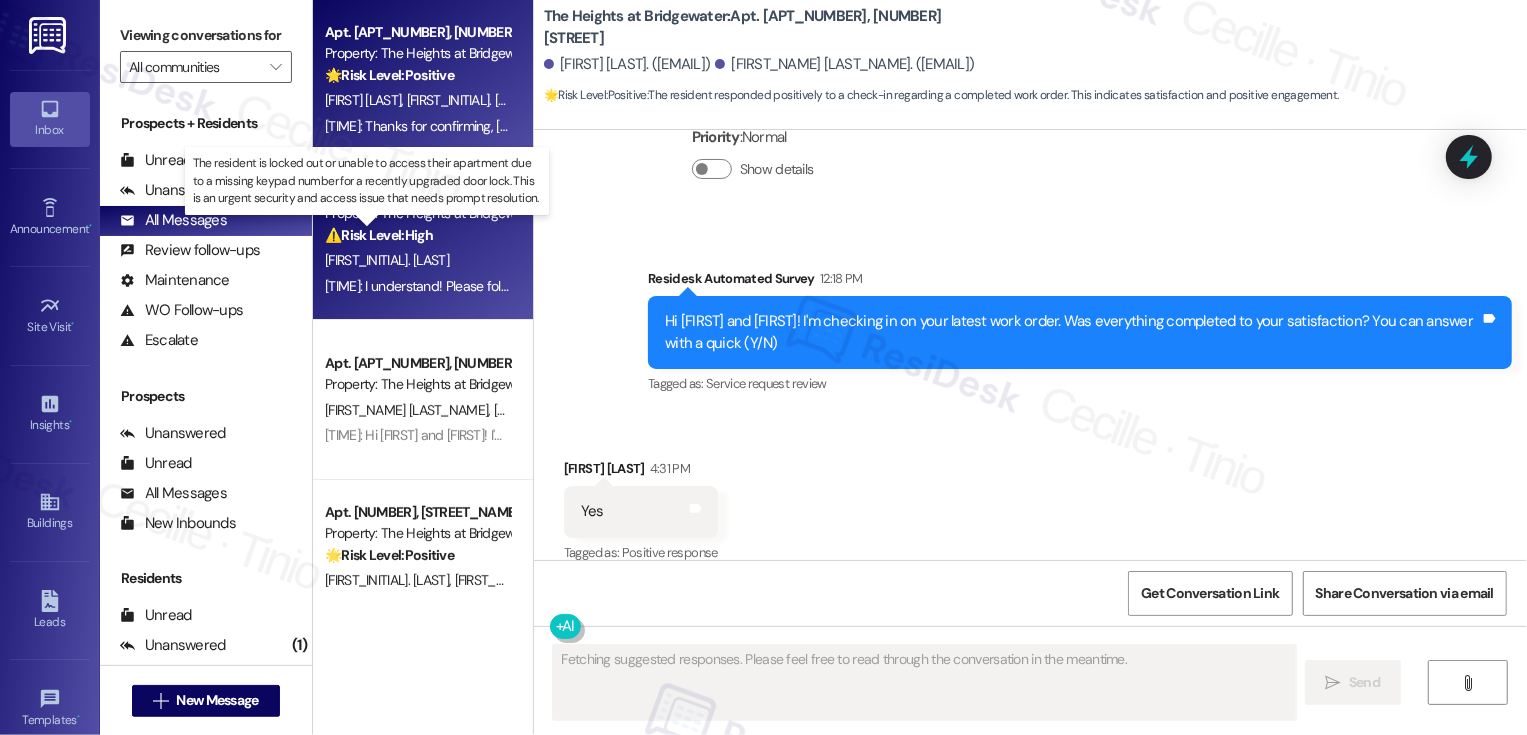 click on "⚠️  Risk Level:  High" at bounding box center (379, 235) 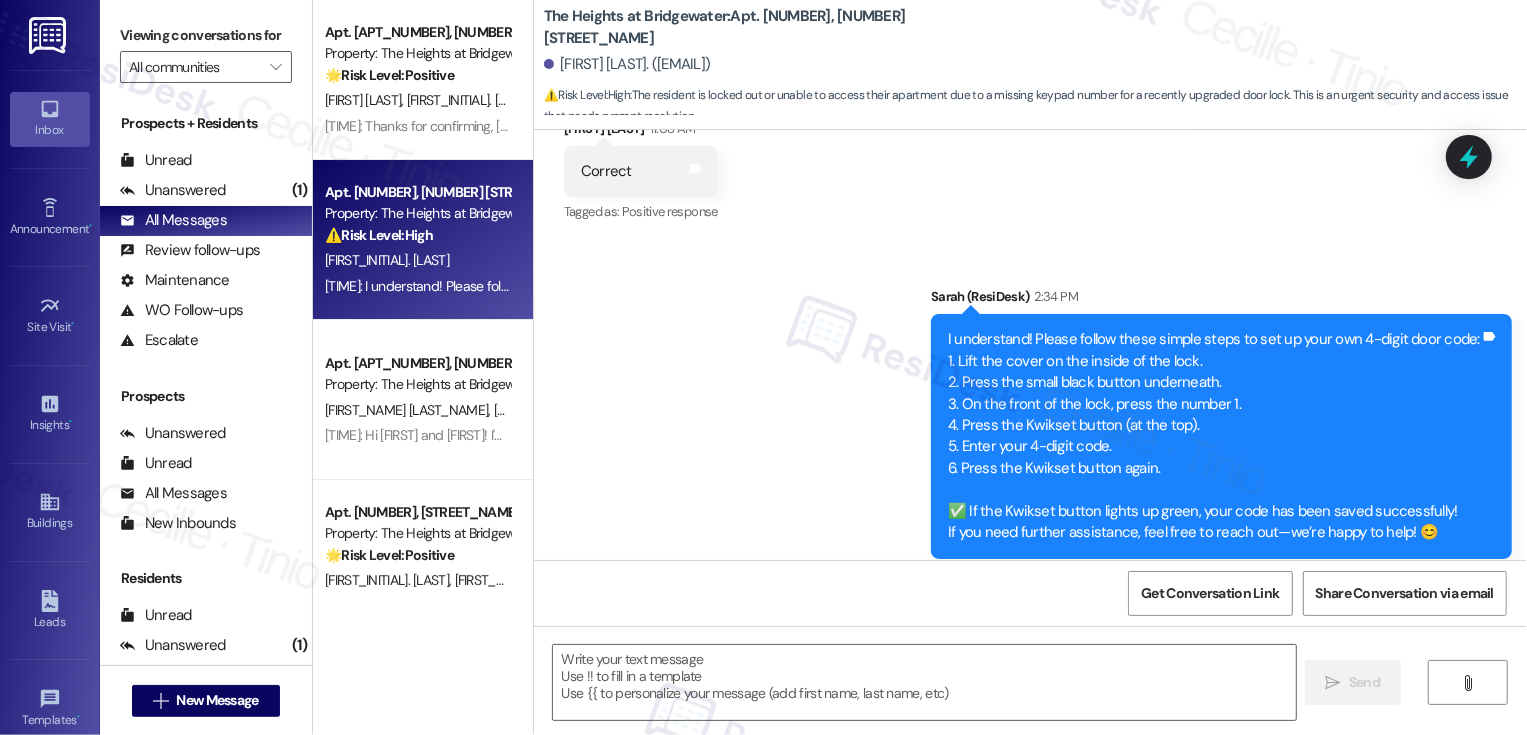scroll, scrollTop: 4453, scrollLeft: 0, axis: vertical 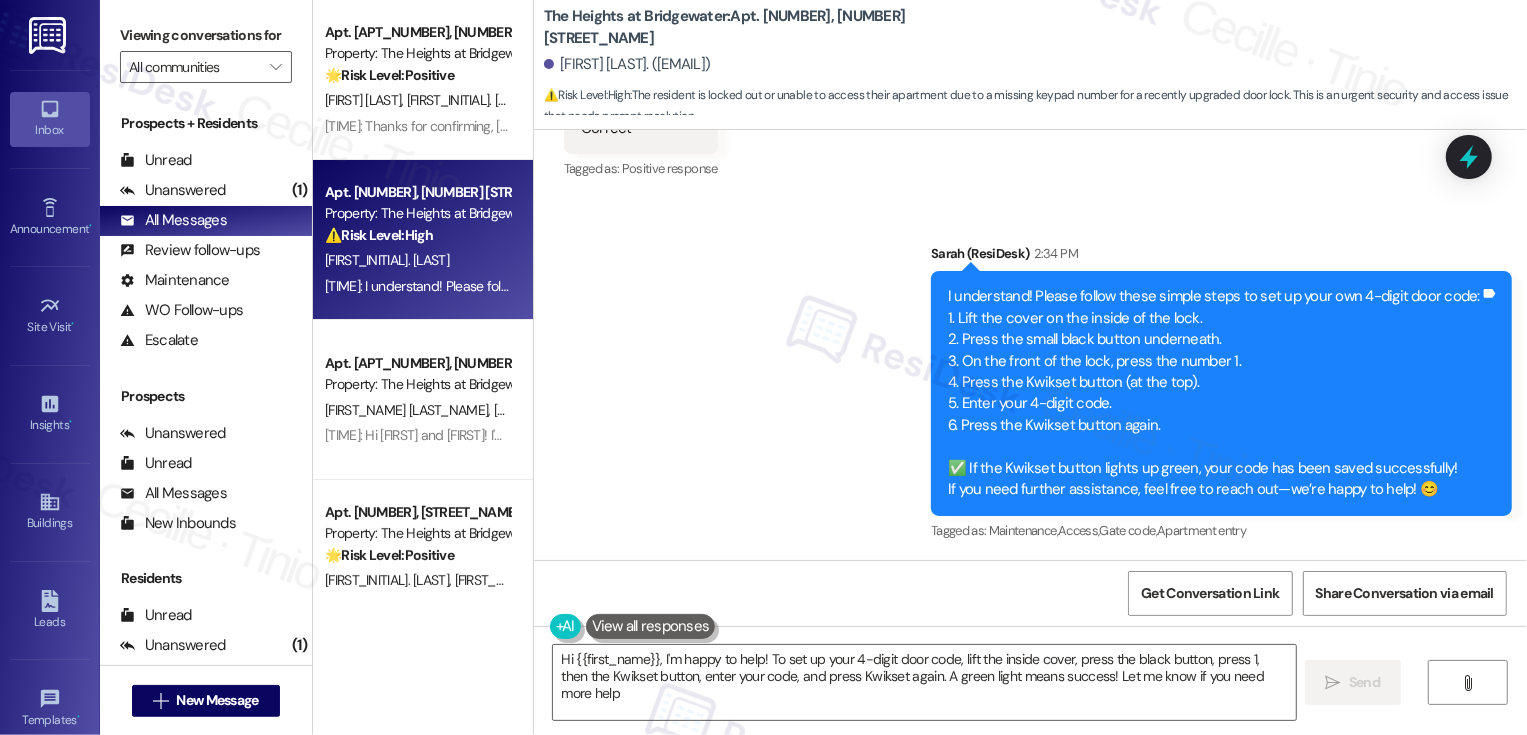 type on "Hi [FIRST_NAME], I'm happy to help! To set up your 4-digit door code, lift the inside cover, press the black button, press 1, then the Kwikset button, enter your code, and press Kwikset again. A green light means success! Let me know if you need more help." 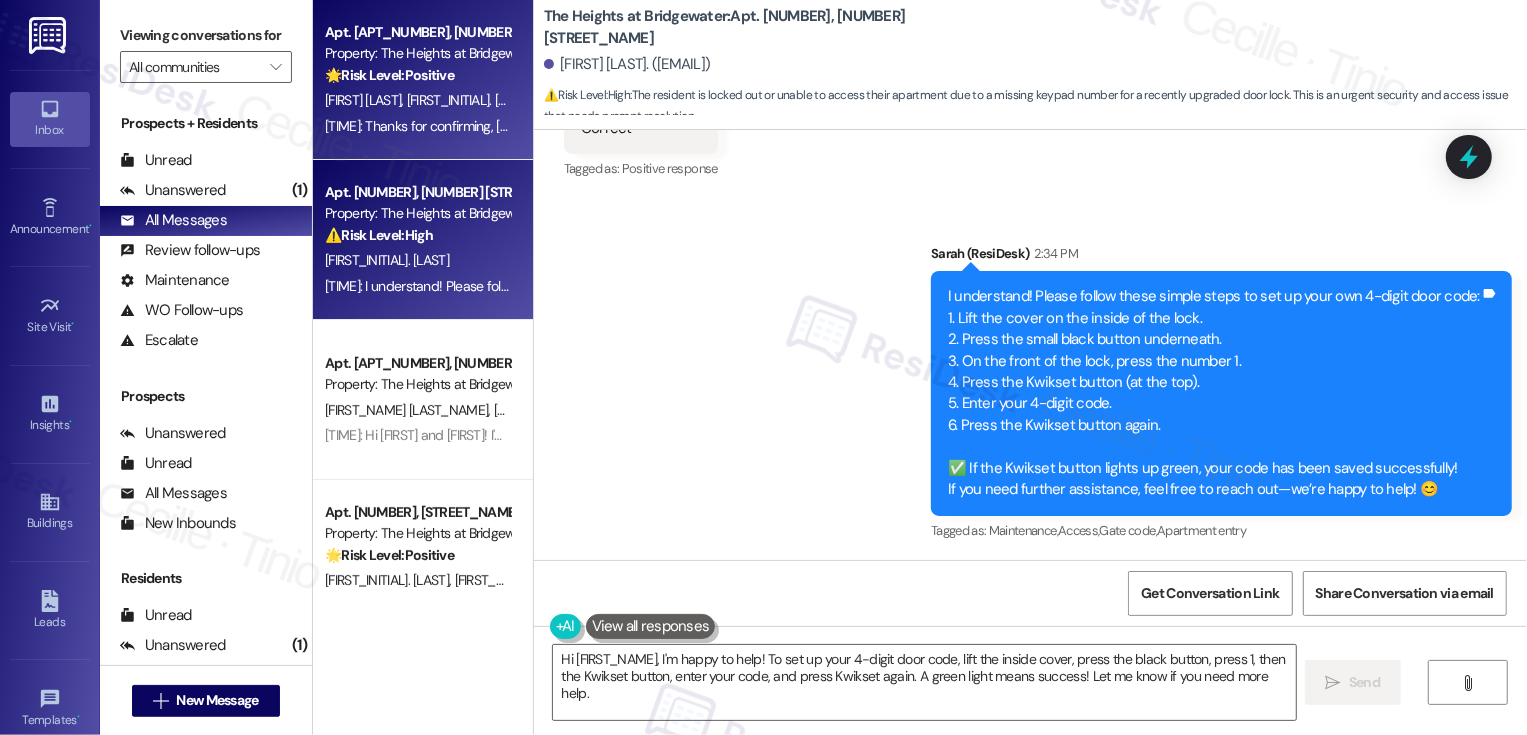 click on "[TIME]: Thanks for confirming, [FIRST_NAME]! If you don't mind me asking, how has your experience been so far? Has the property lived up to your expectations? [TIME]: Thanks for confirming, [FIRST_NAME]! If you don't mind me asking, how has your experience been so far? Has the property lived up to your expectations?" at bounding box center (786, 126) 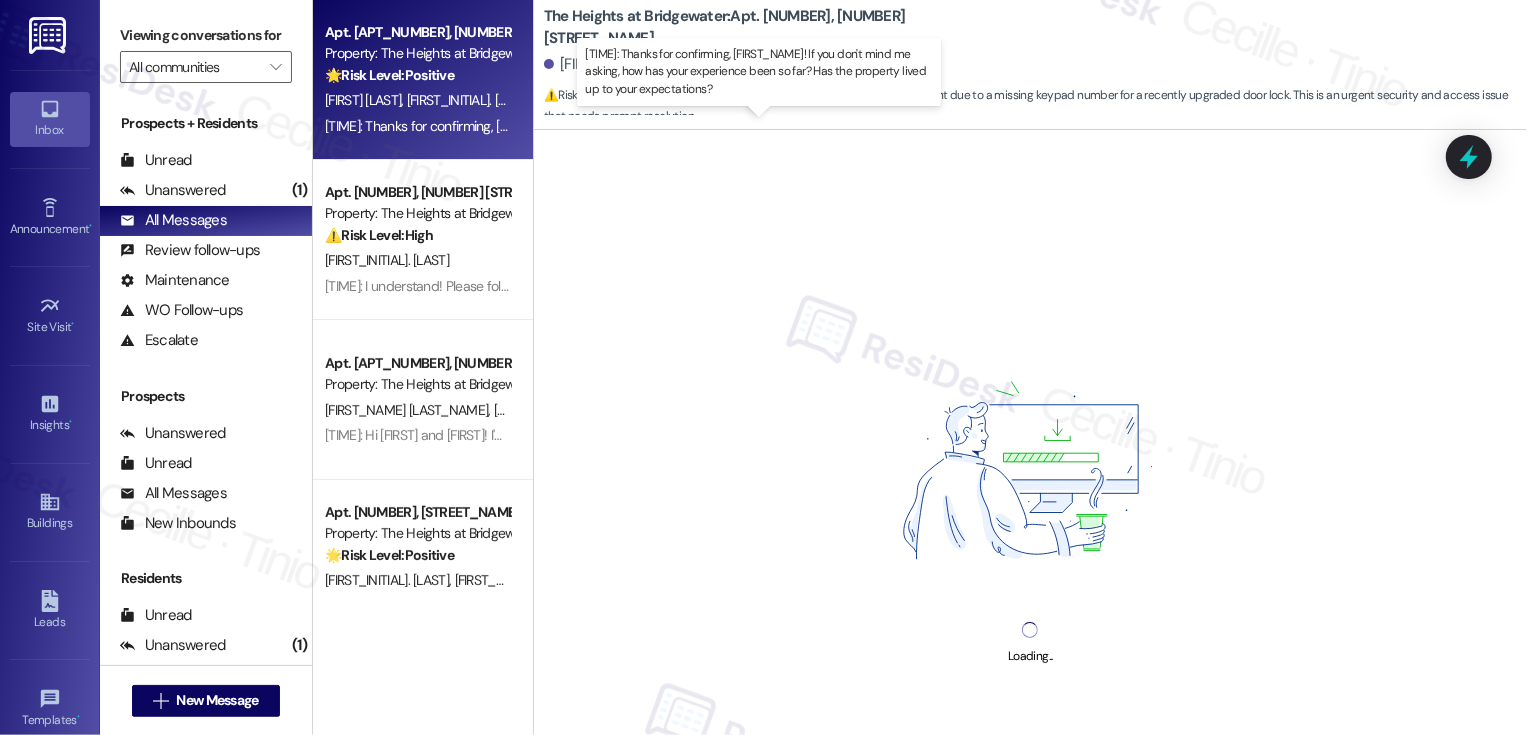 click on "[TIME]: Thanks for confirming, [FIRST_NAME]! If you don't mind me asking, how has your experience been so far? Has the property lived up to your expectations? [TIME]: Thanks for confirming, [FIRST_NAME]! If you don't mind me asking, how has your experience been so far? Has the property lived up to your expectations?" at bounding box center [786, 126] 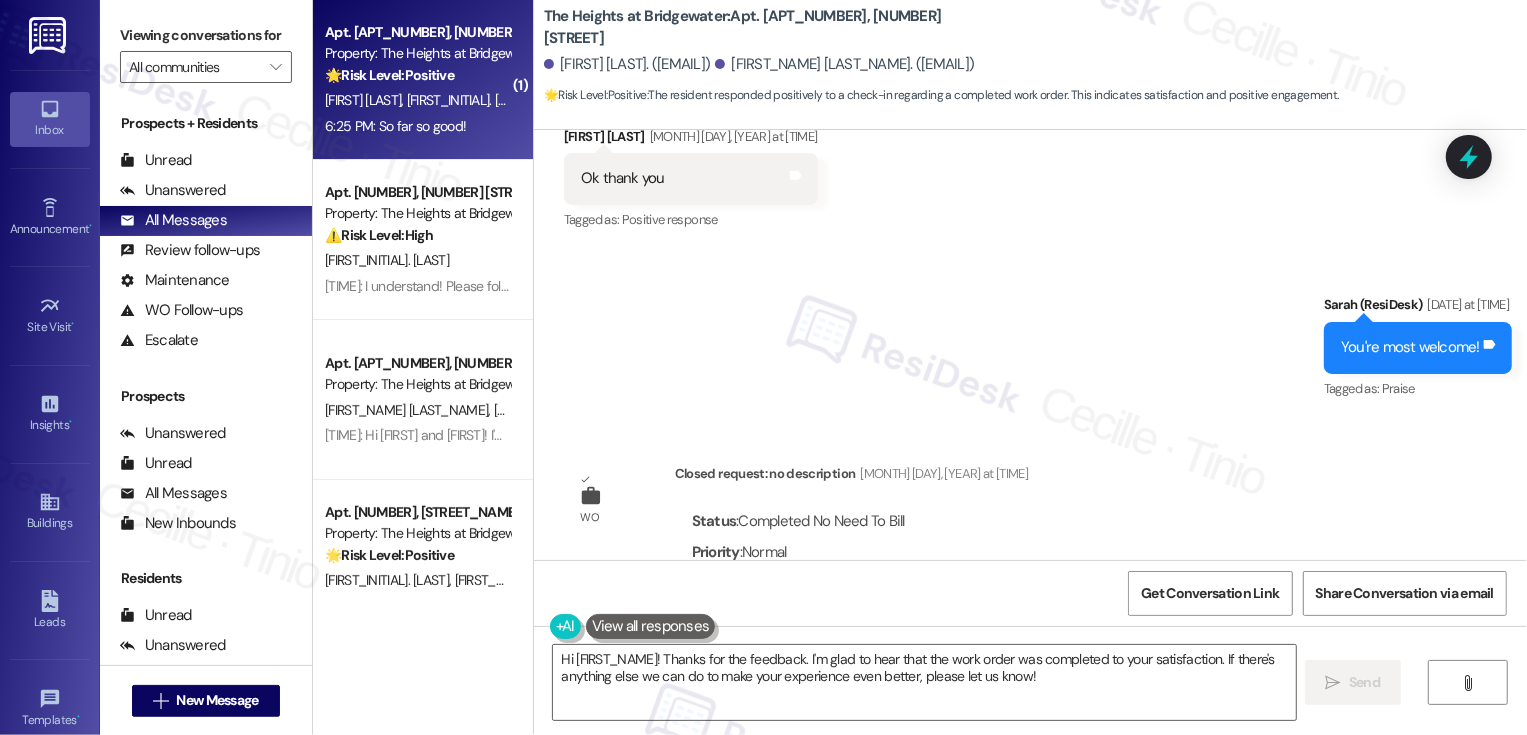 scroll, scrollTop: 7145, scrollLeft: 0, axis: vertical 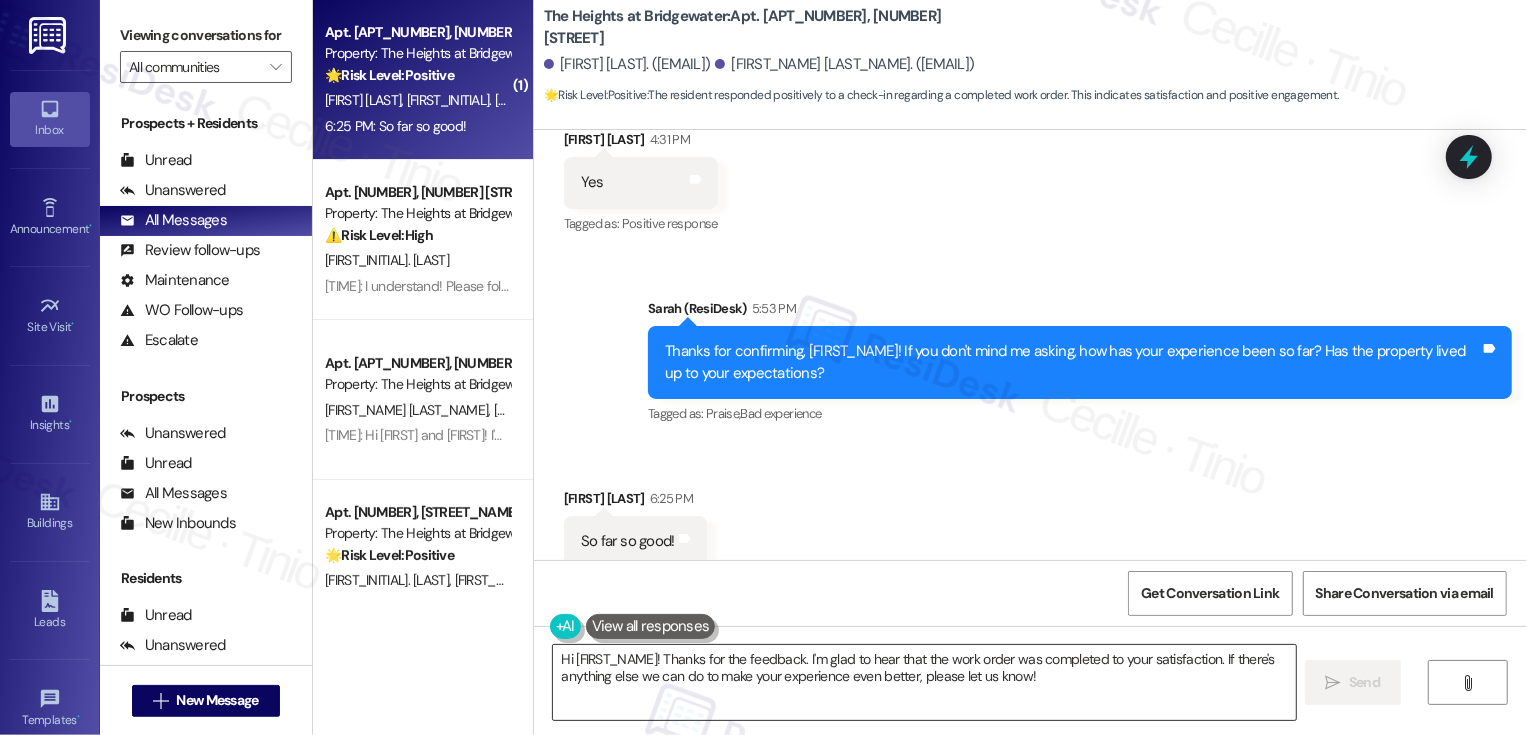click on "Hi [FIRST_NAME]! Thanks for the feedback. I'm glad to hear that the work order was completed to your satisfaction. If there's anything else we can do to make your experience even better, please let us know!" at bounding box center (924, 682) 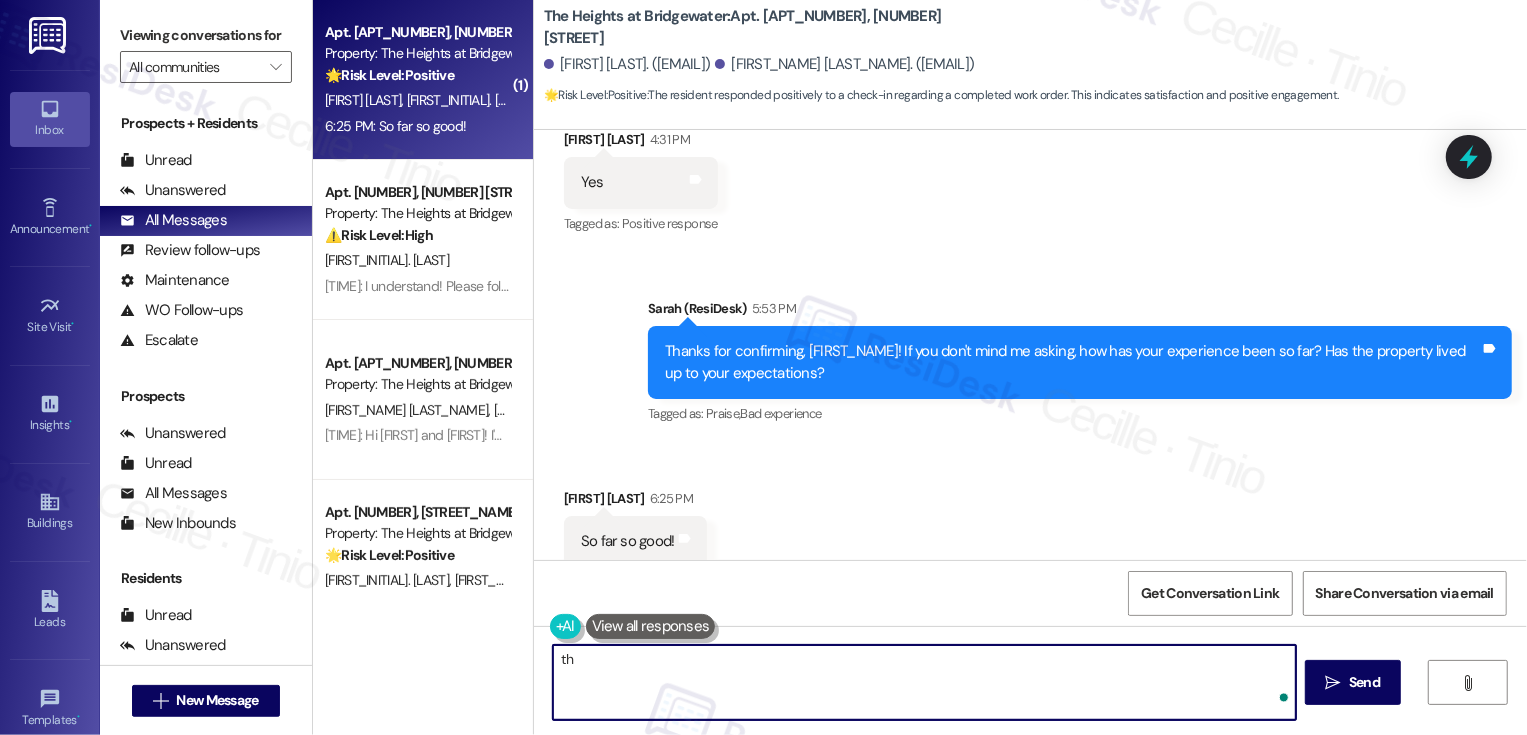type on "t" 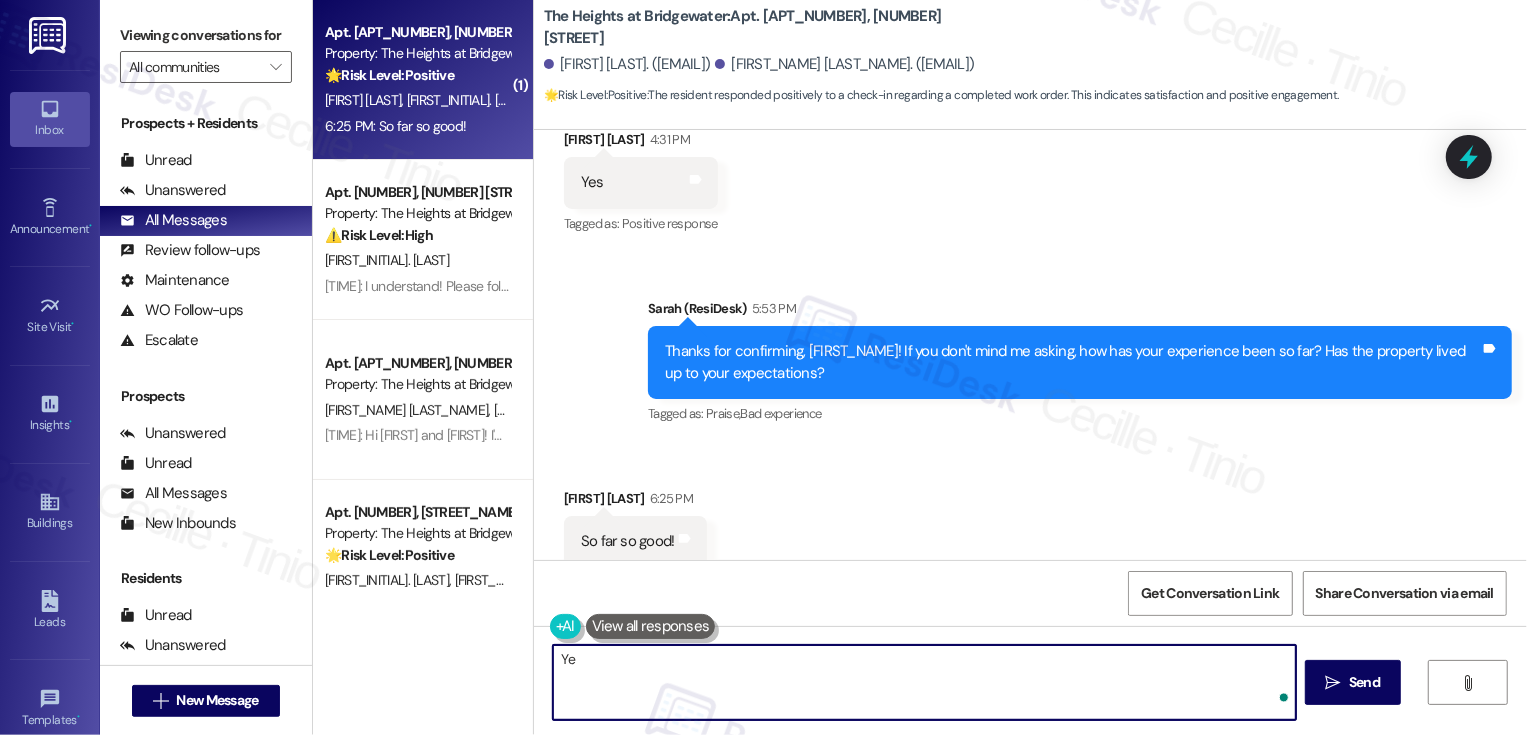 type on "Y" 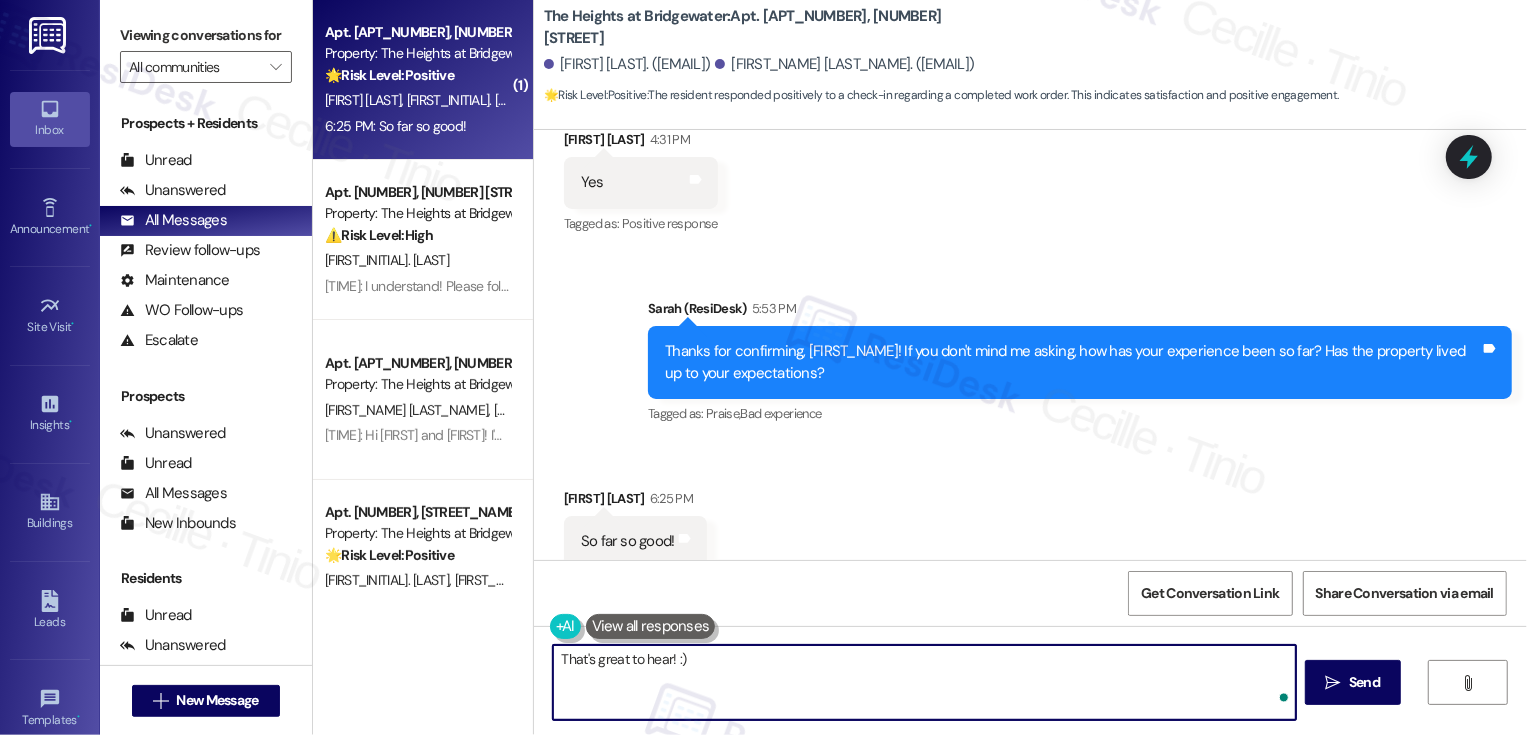 paste on "If you haven't had a chance to leave us a review on Google yet, we would be so grateful if you could take a minute to do so. Your feedback means the world to us!" 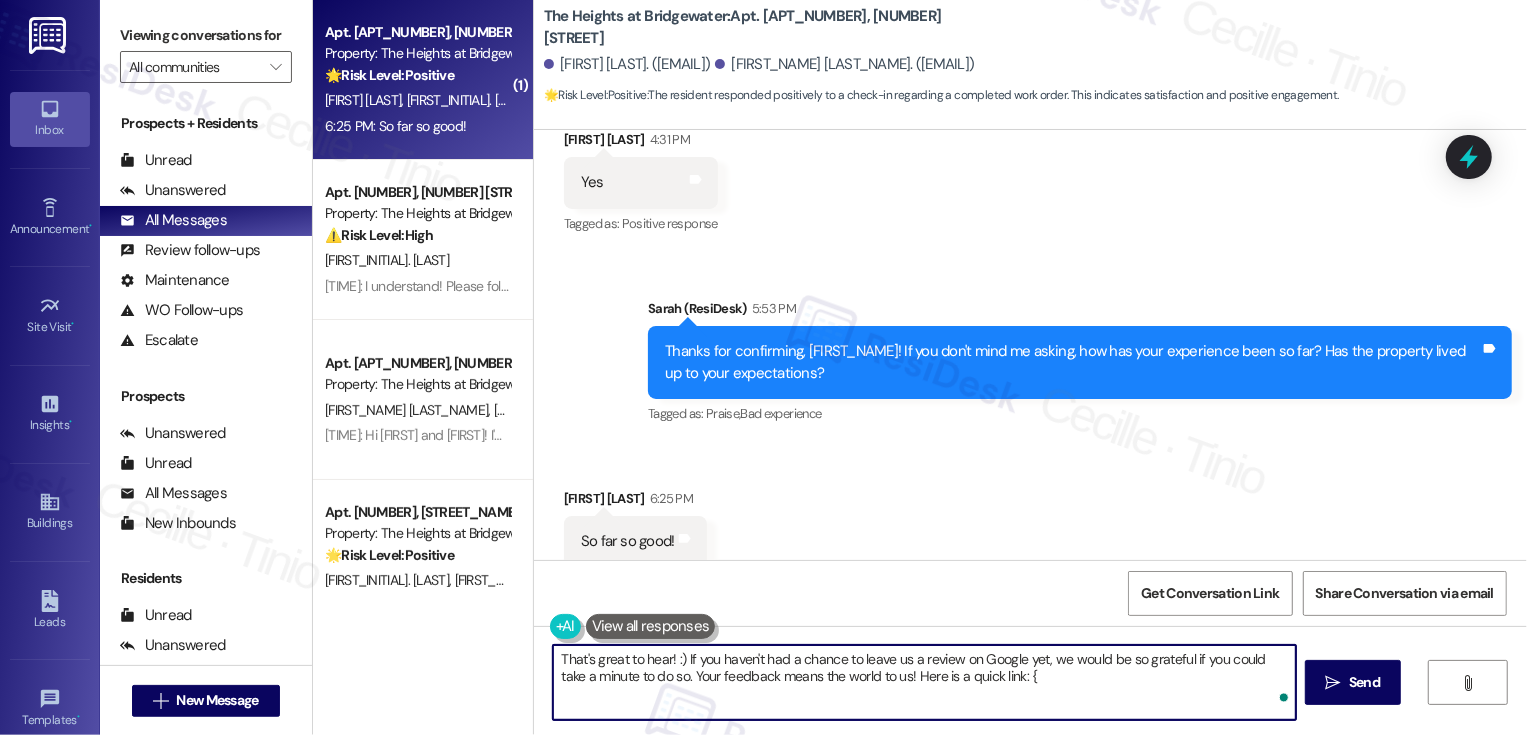 type on "That's great to hear! :) If you haven't had a chance to leave us a review on Google yet, we would be so grateful if you could take a minute to do so. Your feedback means the world to us! Here is a quick link: {{" 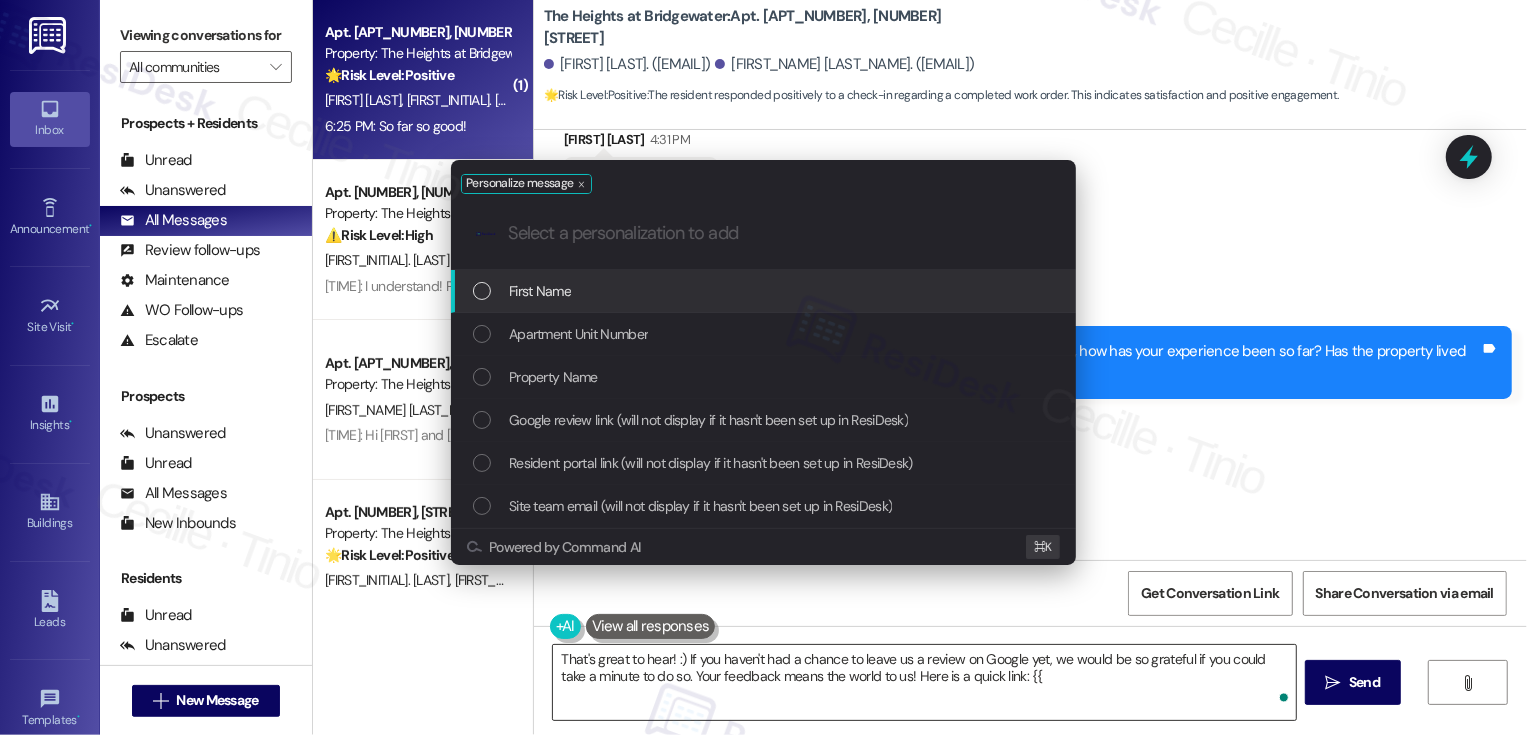 type on "g" 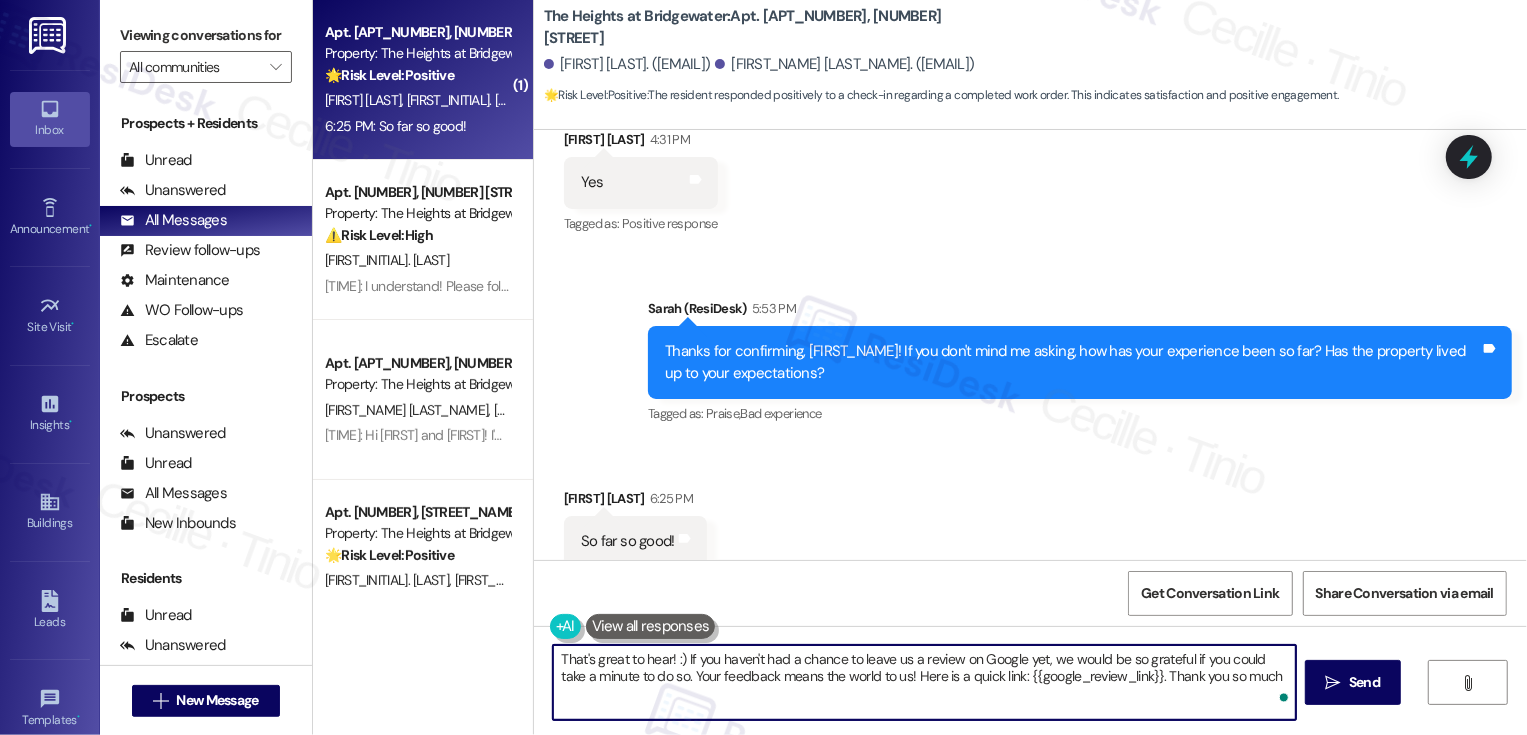 type on "That's great to hear! :) If you haven't had a chance to leave us a review on Google yet, we would be so grateful if you could take a minute to do so. Your feedback means the world to us! Here is a quick link: {{google_review_link}}. Thank you so much!" 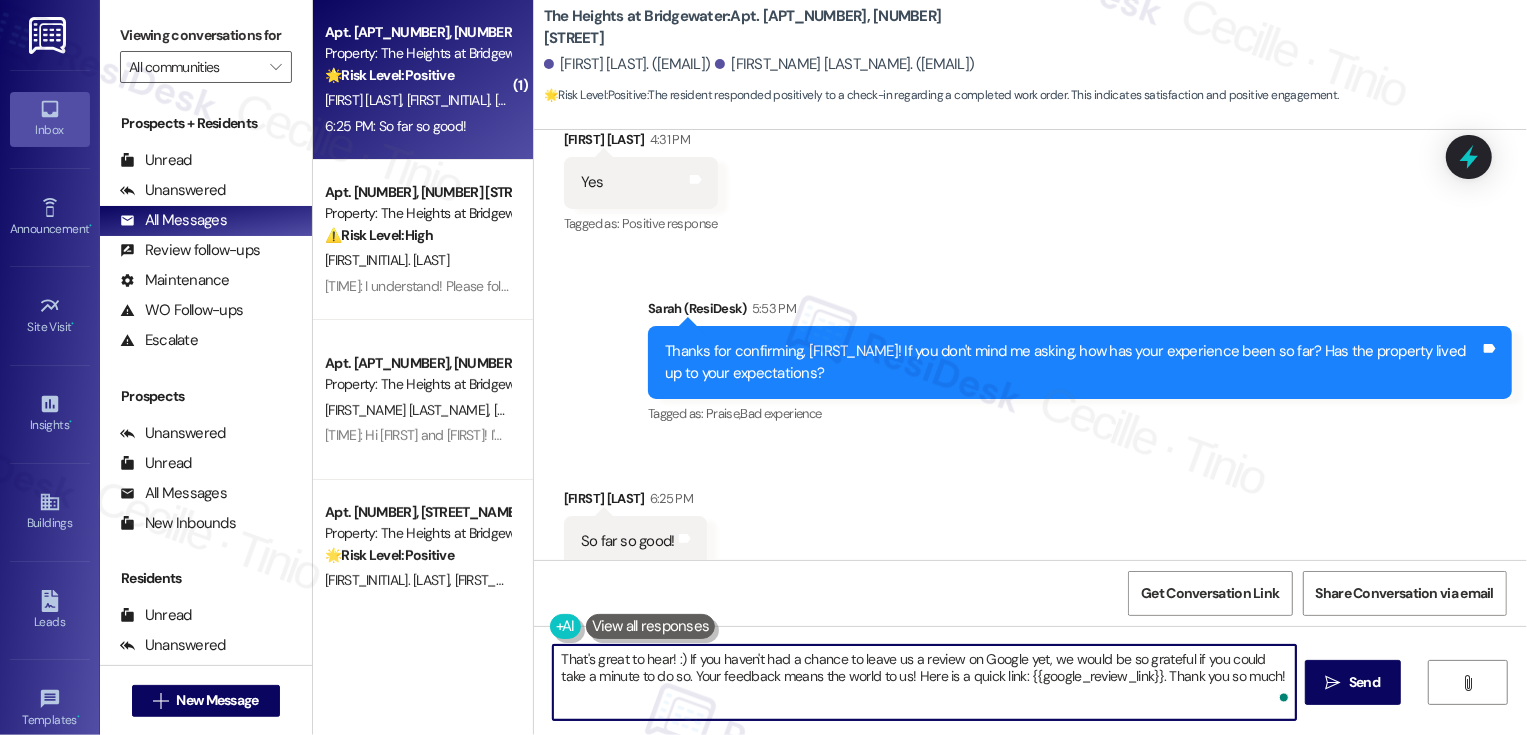 click on "That's great to hear! :) If you haven't had a chance to leave us a review on Google yet, we would be so grateful if you could take a minute to do so. Your feedback means the world to us! Here is a quick link: {{google_review_link}}. Thank you so much!" at bounding box center (924, 682) 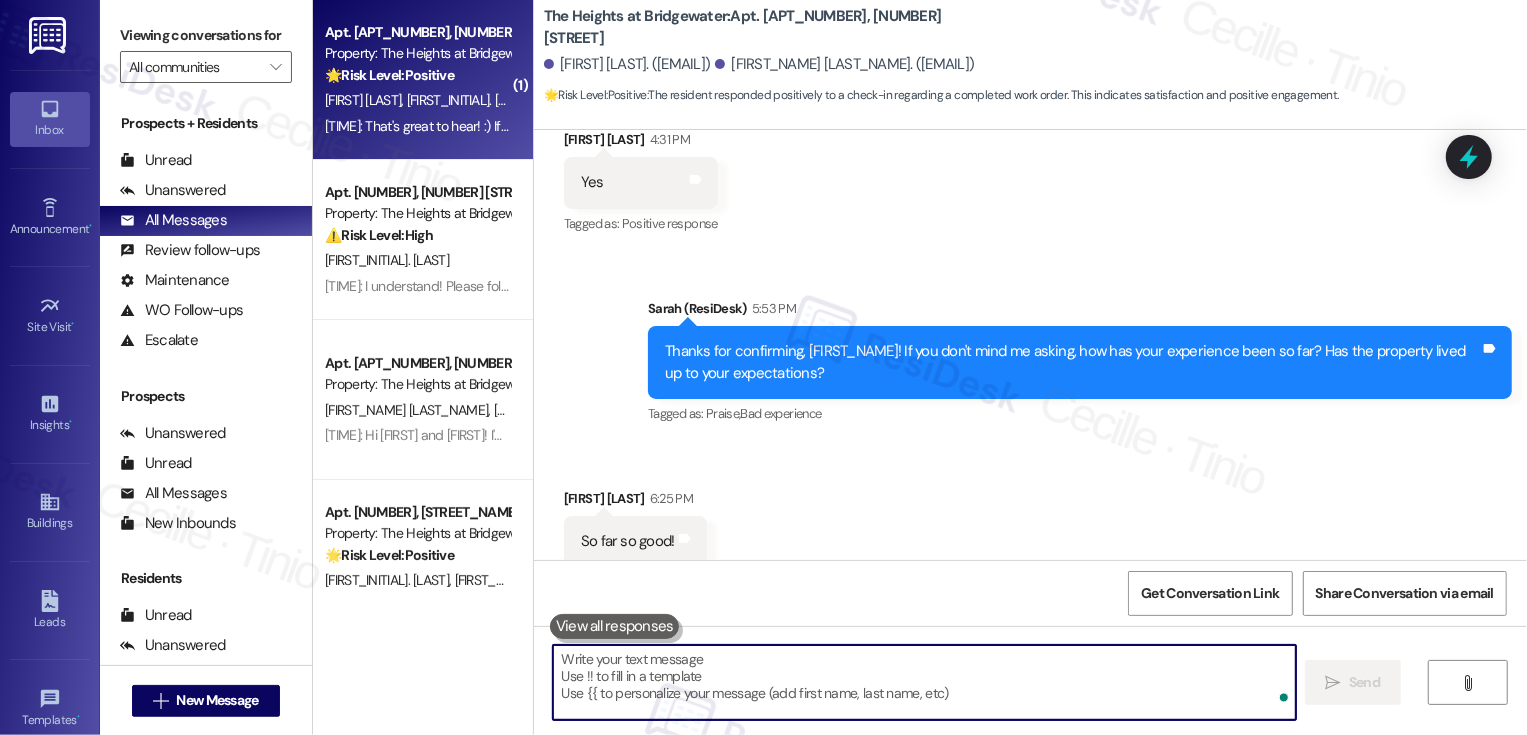 scroll, scrollTop: 7329, scrollLeft: 0, axis: vertical 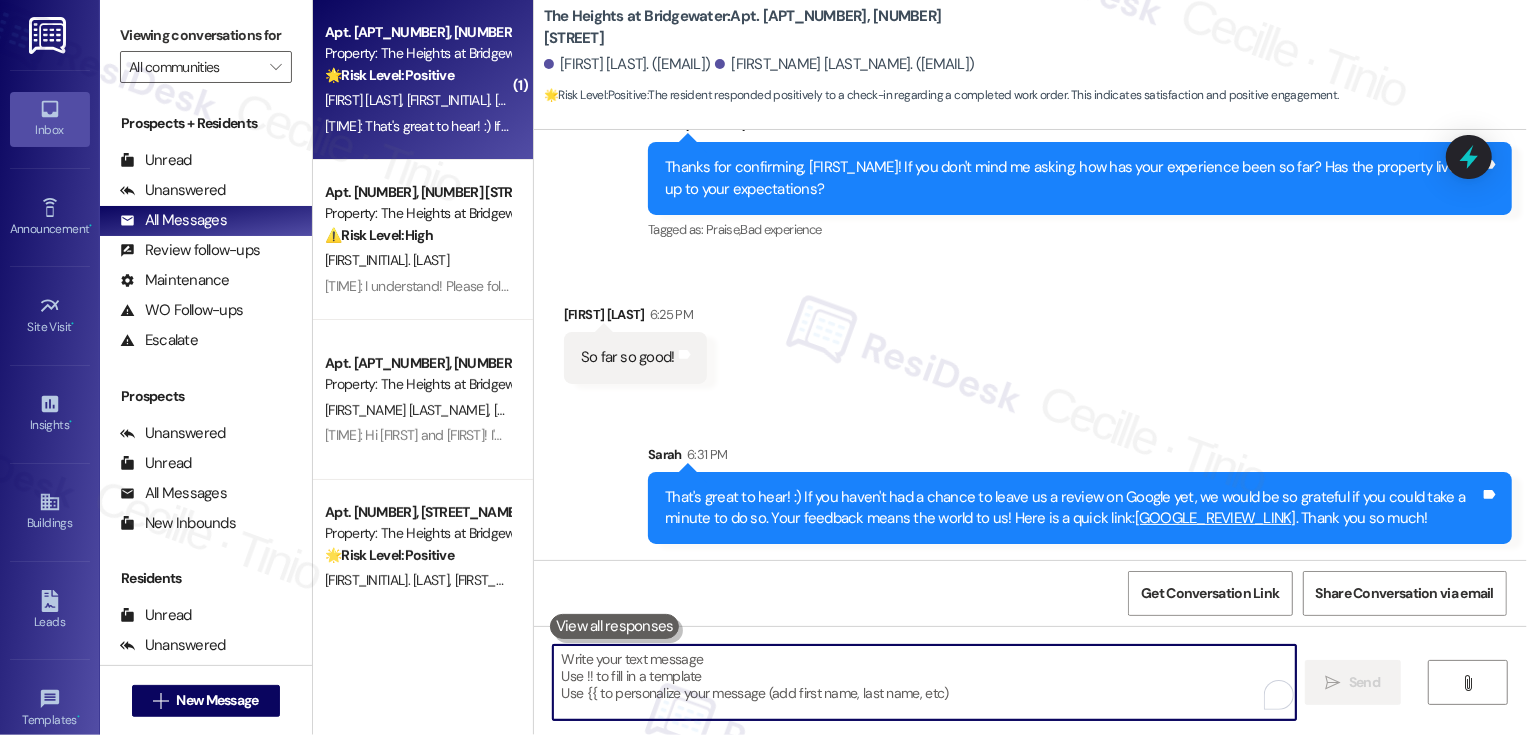 type 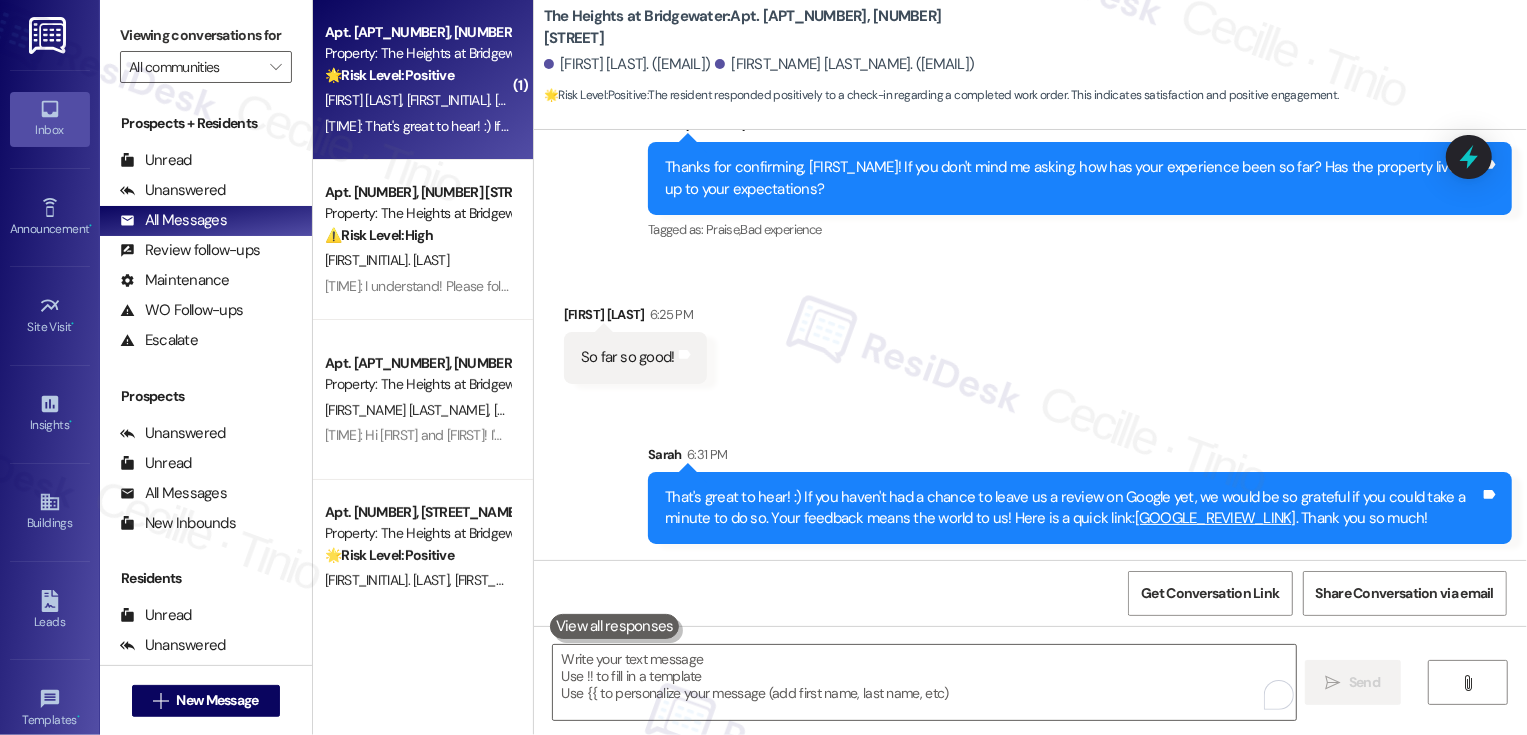click on "So far so good! Tags and notes" at bounding box center (635, 357) 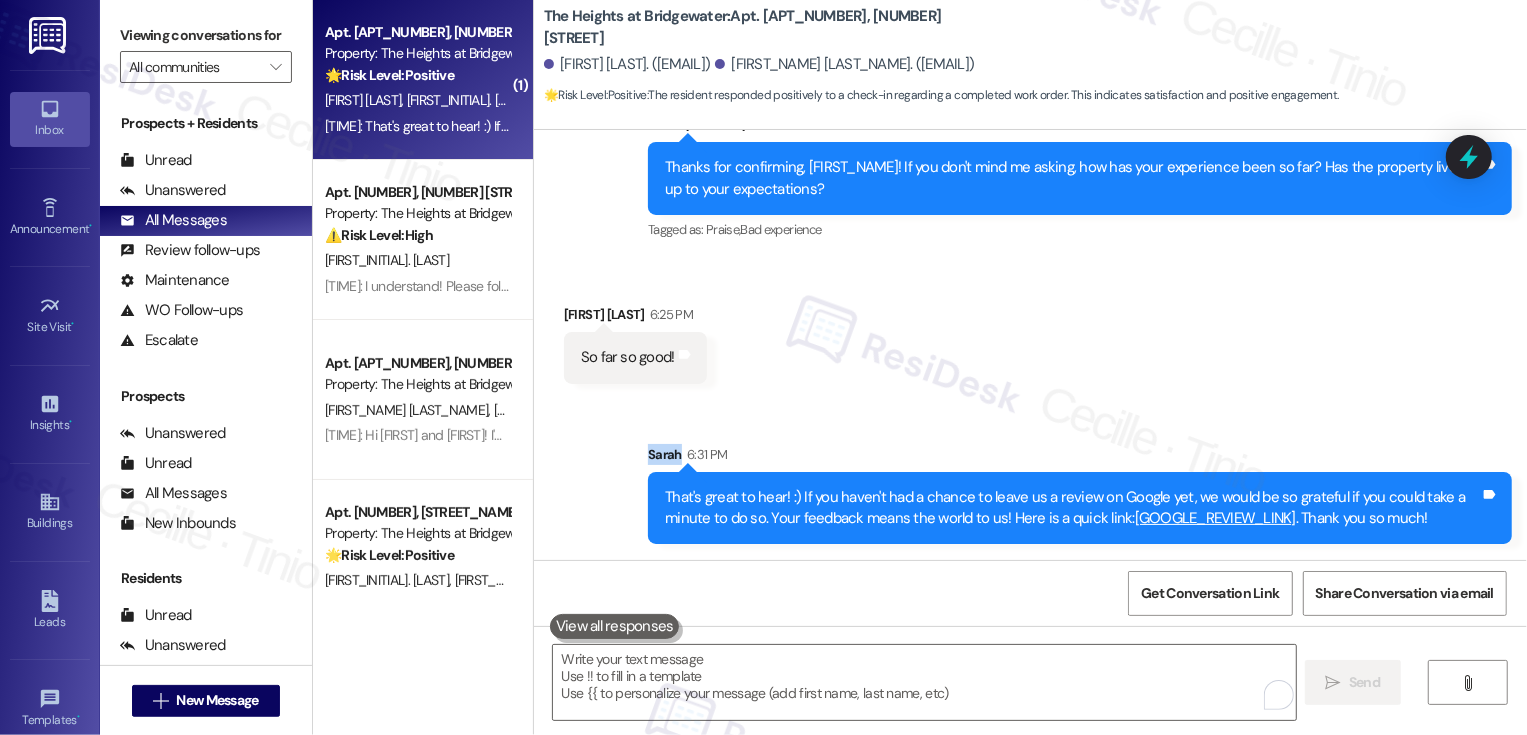 click on "So far so good! Tags and notes" at bounding box center [635, 357] 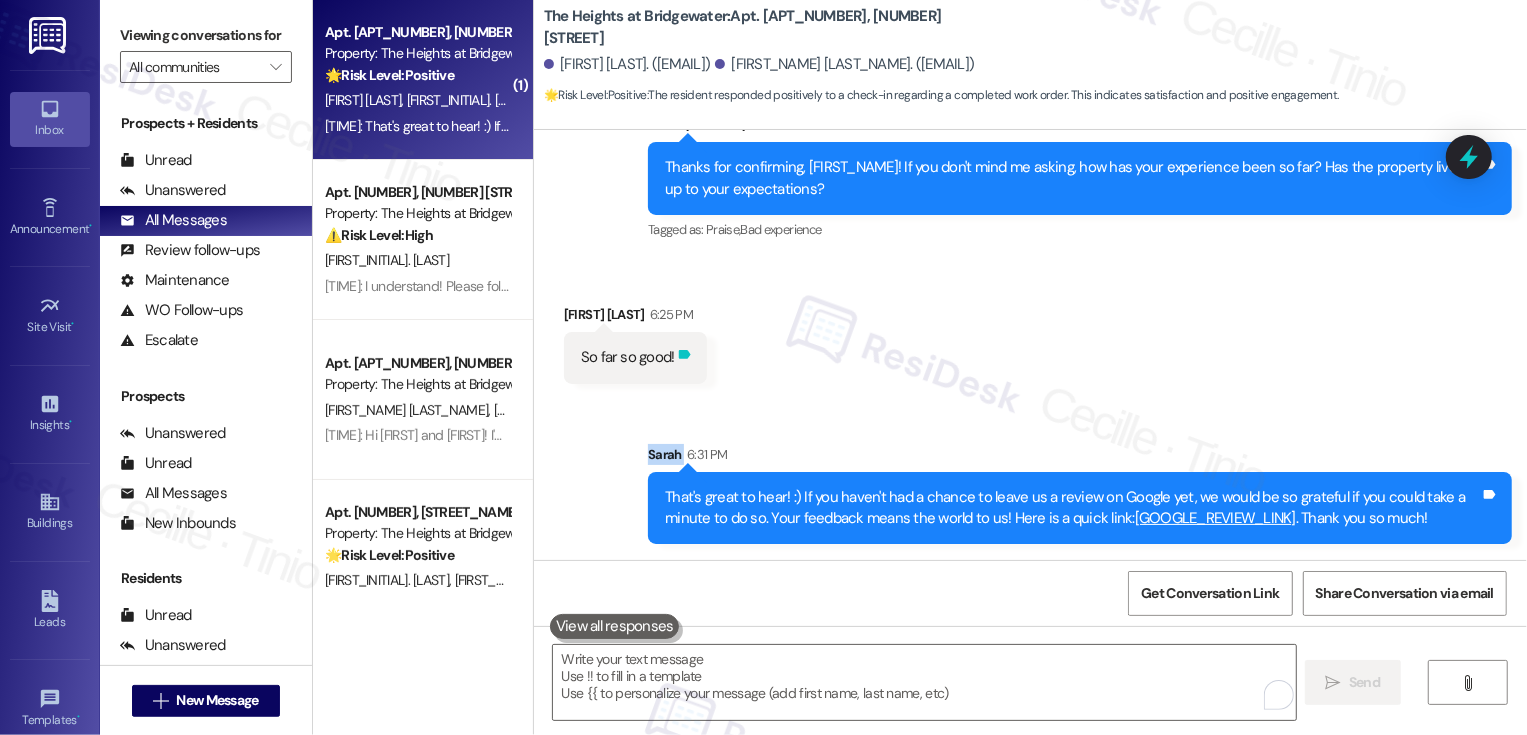 click 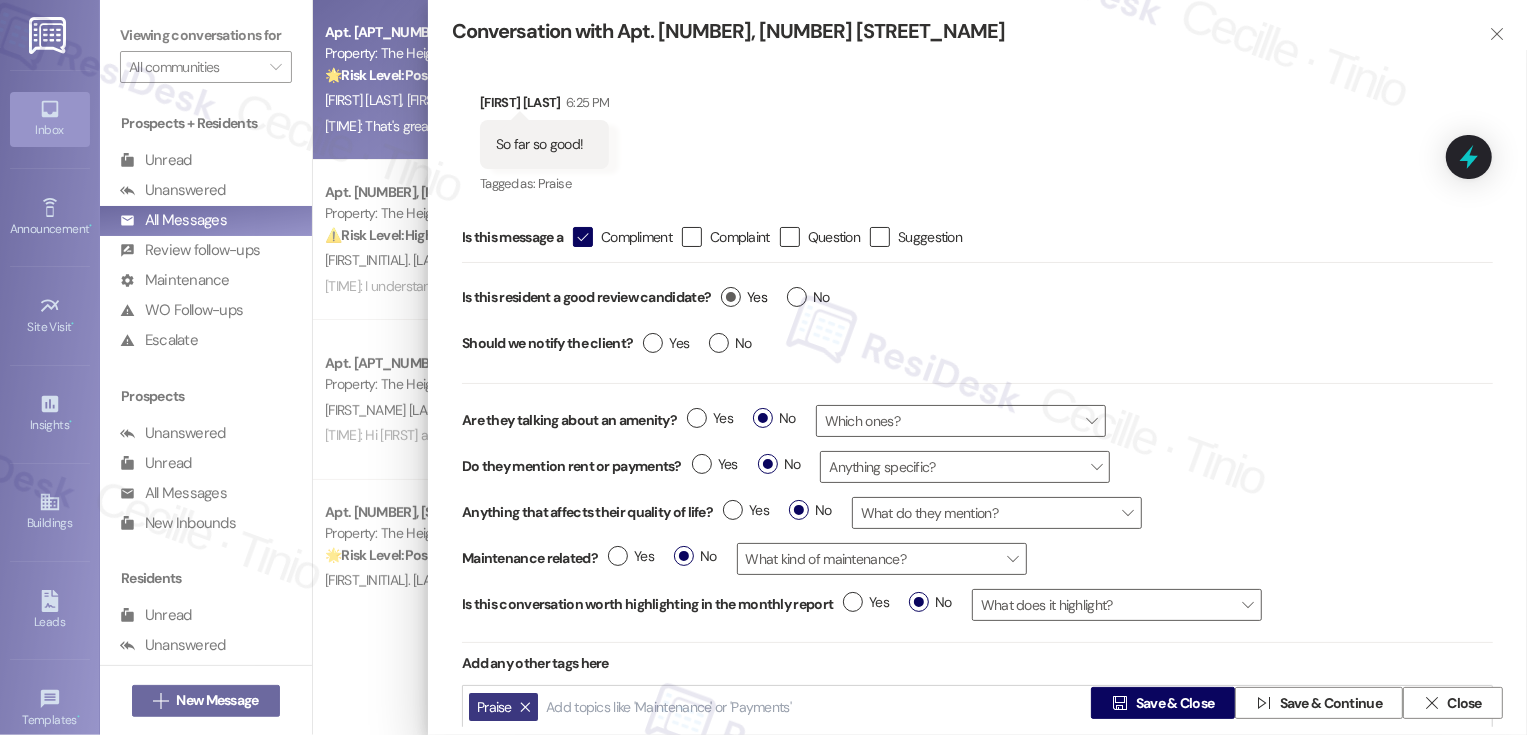 click on "Yes" at bounding box center (744, 297) 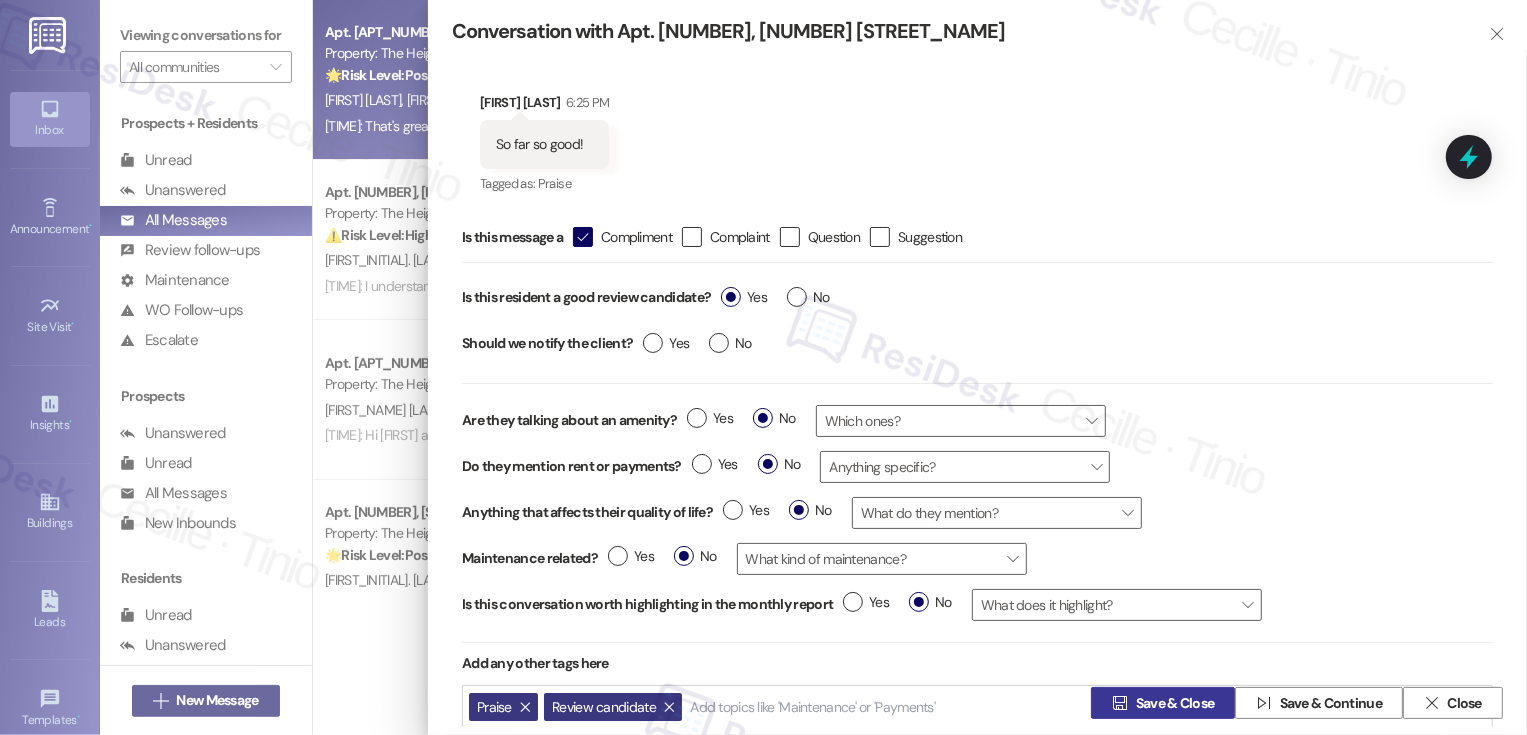 click on "Save & Close" at bounding box center (1175, 703) 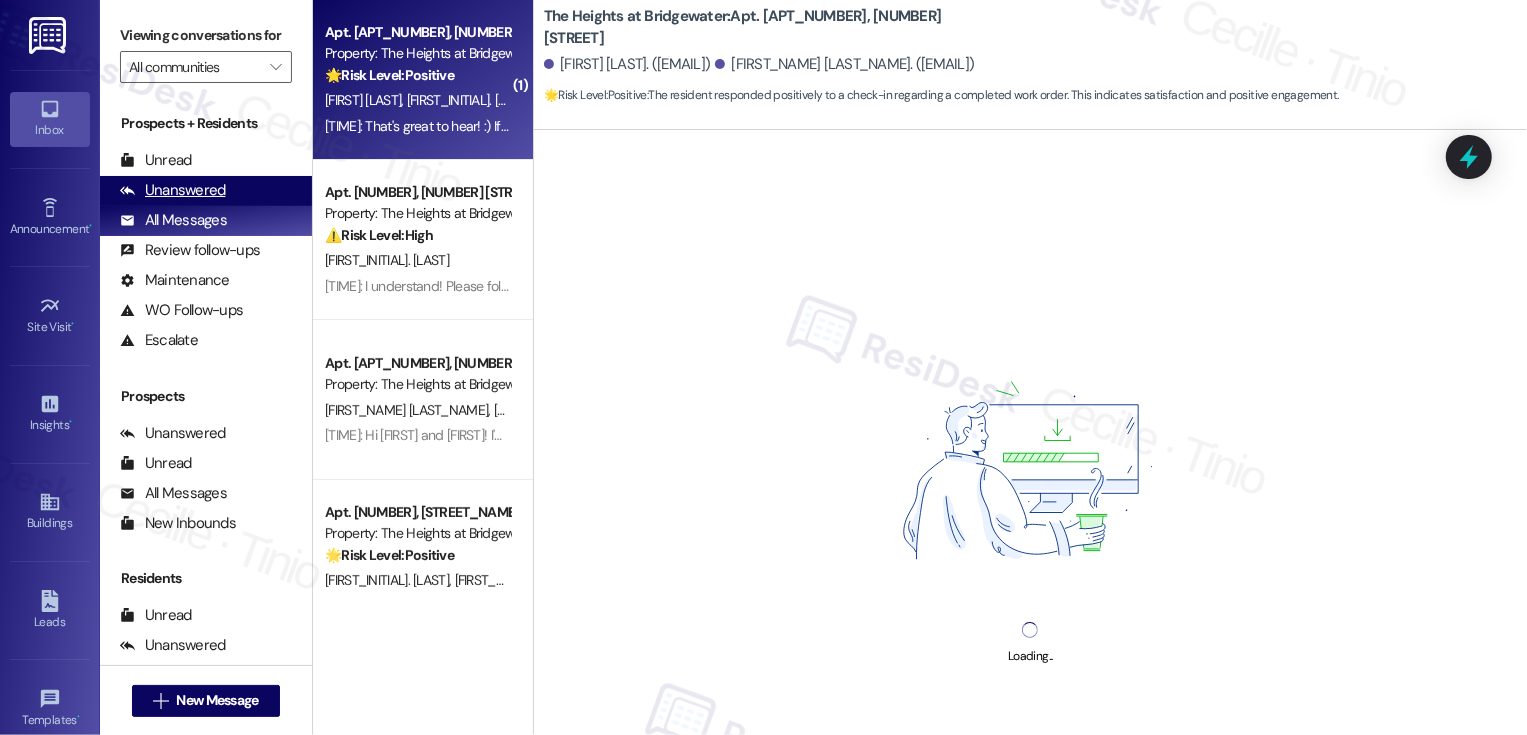 click on "Unanswered (0)" at bounding box center [206, 191] 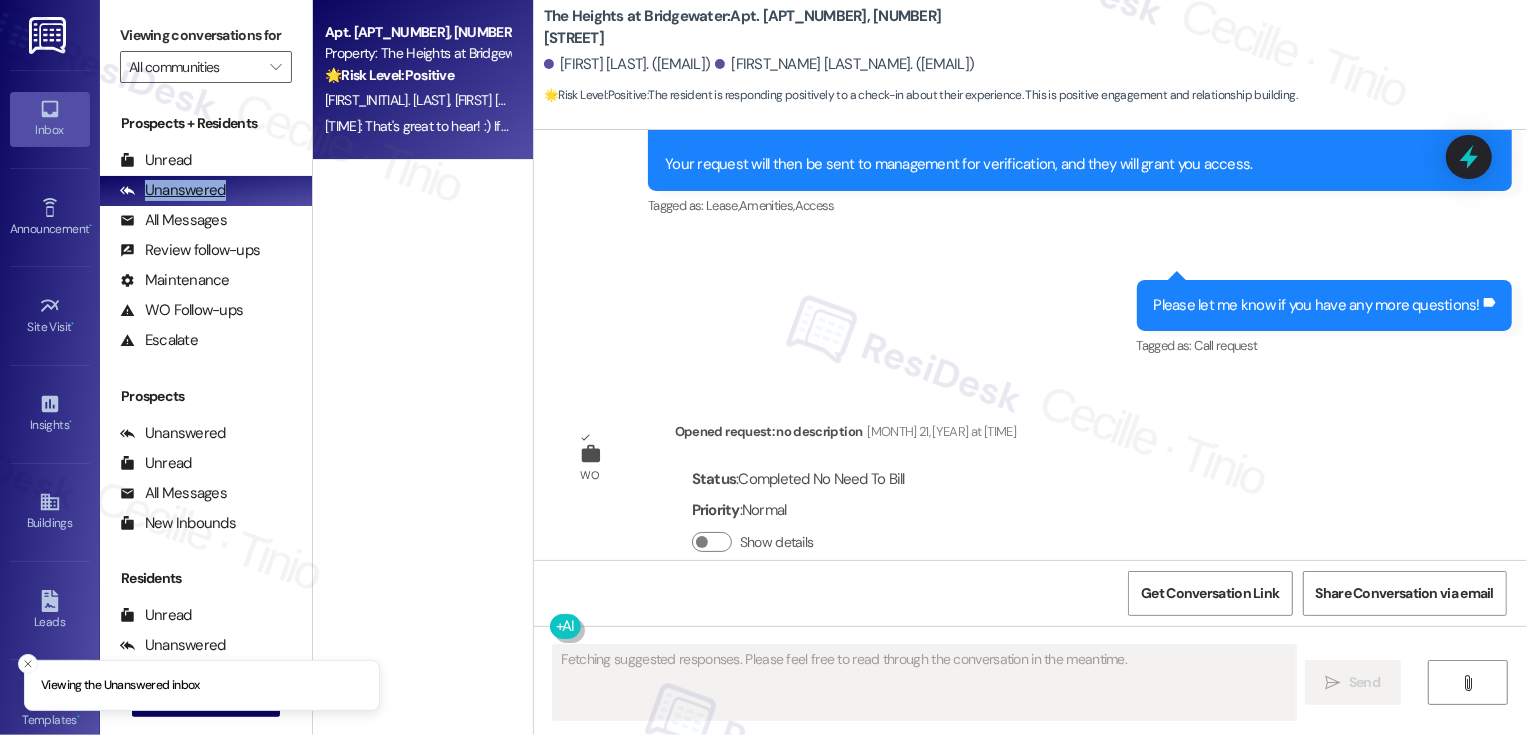 scroll, scrollTop: 7175, scrollLeft: 0, axis: vertical 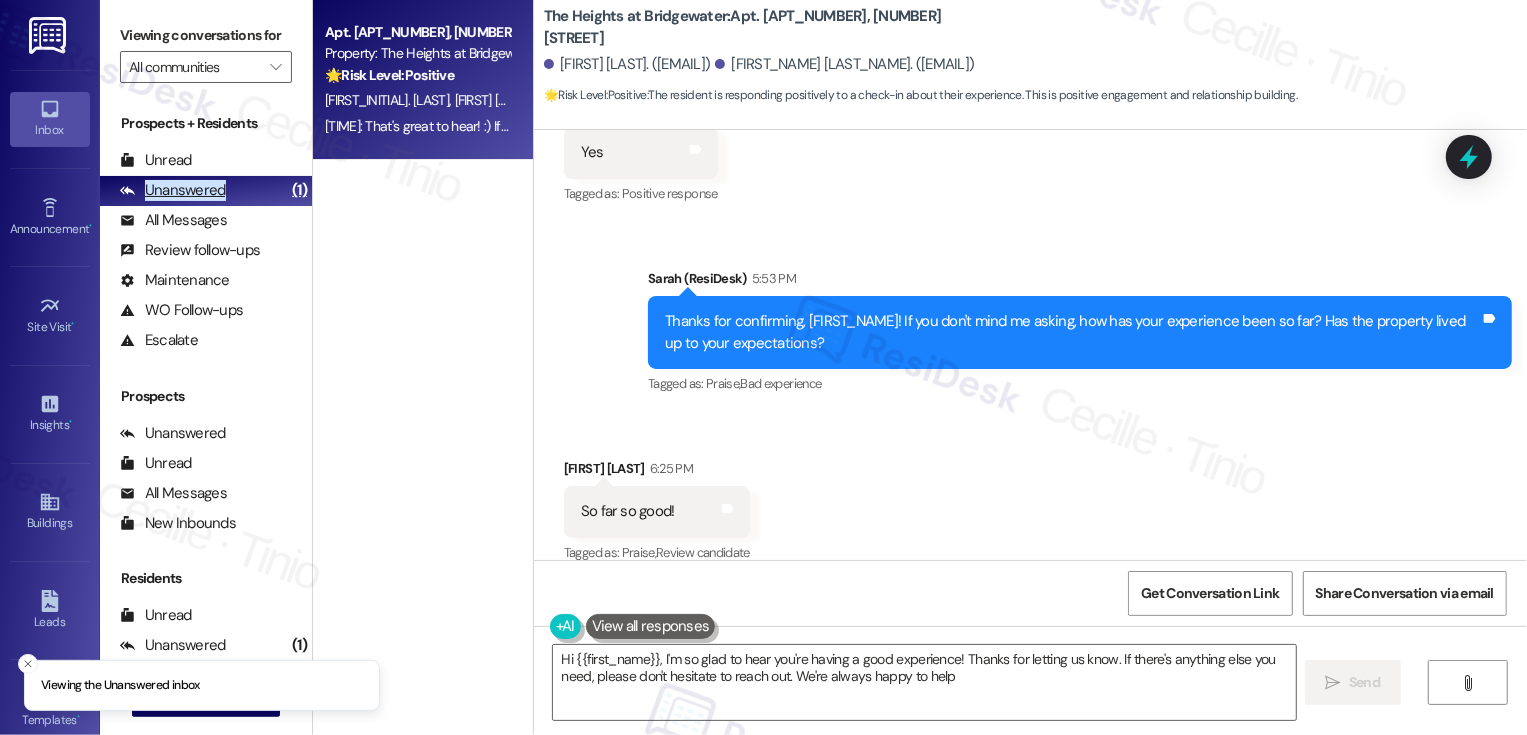 type on "Hi {{first_name}}, I'm so glad to hear you're having a good experience! Thanks for letting us know. If there's anything else you need, please don't hesitate to reach out. We're always happy to help!" 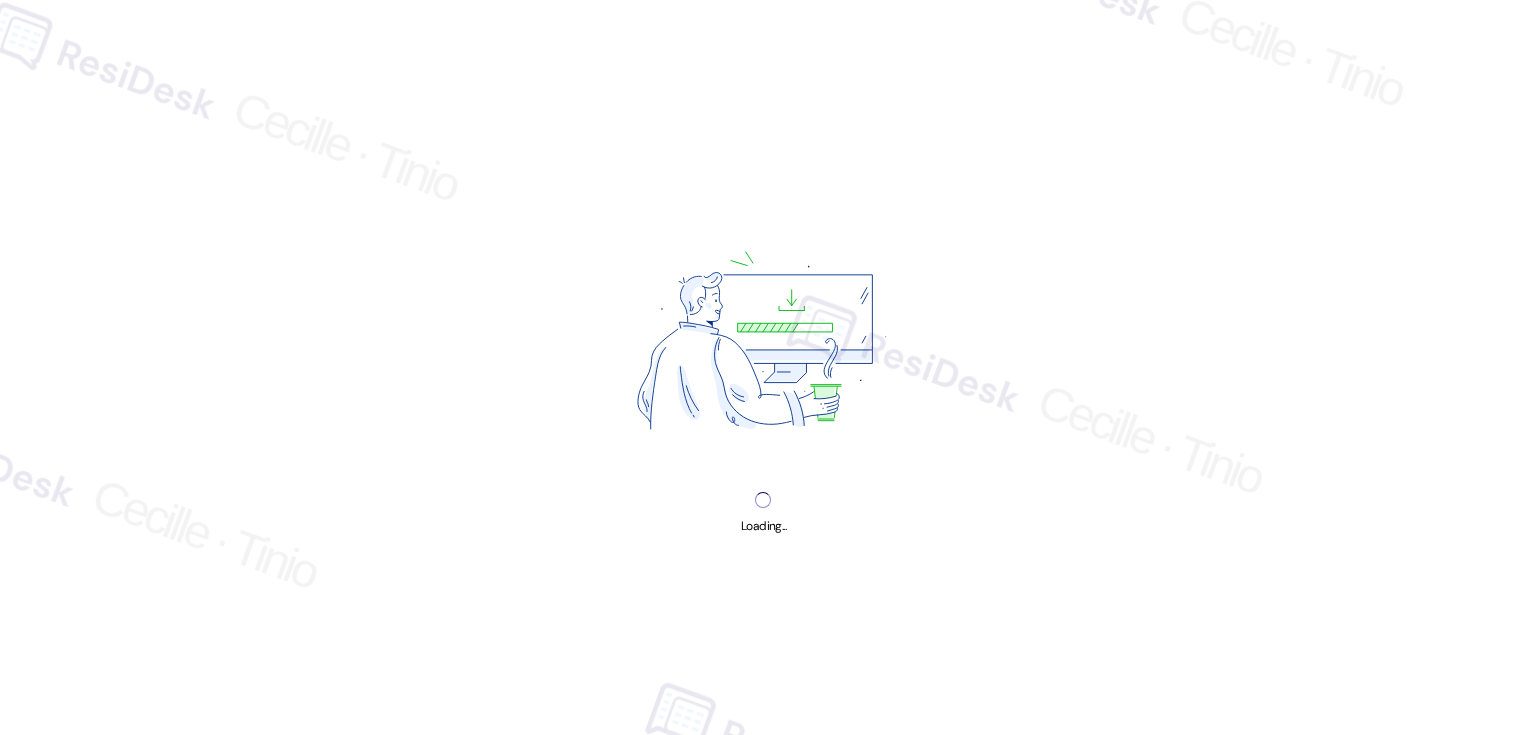 scroll, scrollTop: 0, scrollLeft: 0, axis: both 